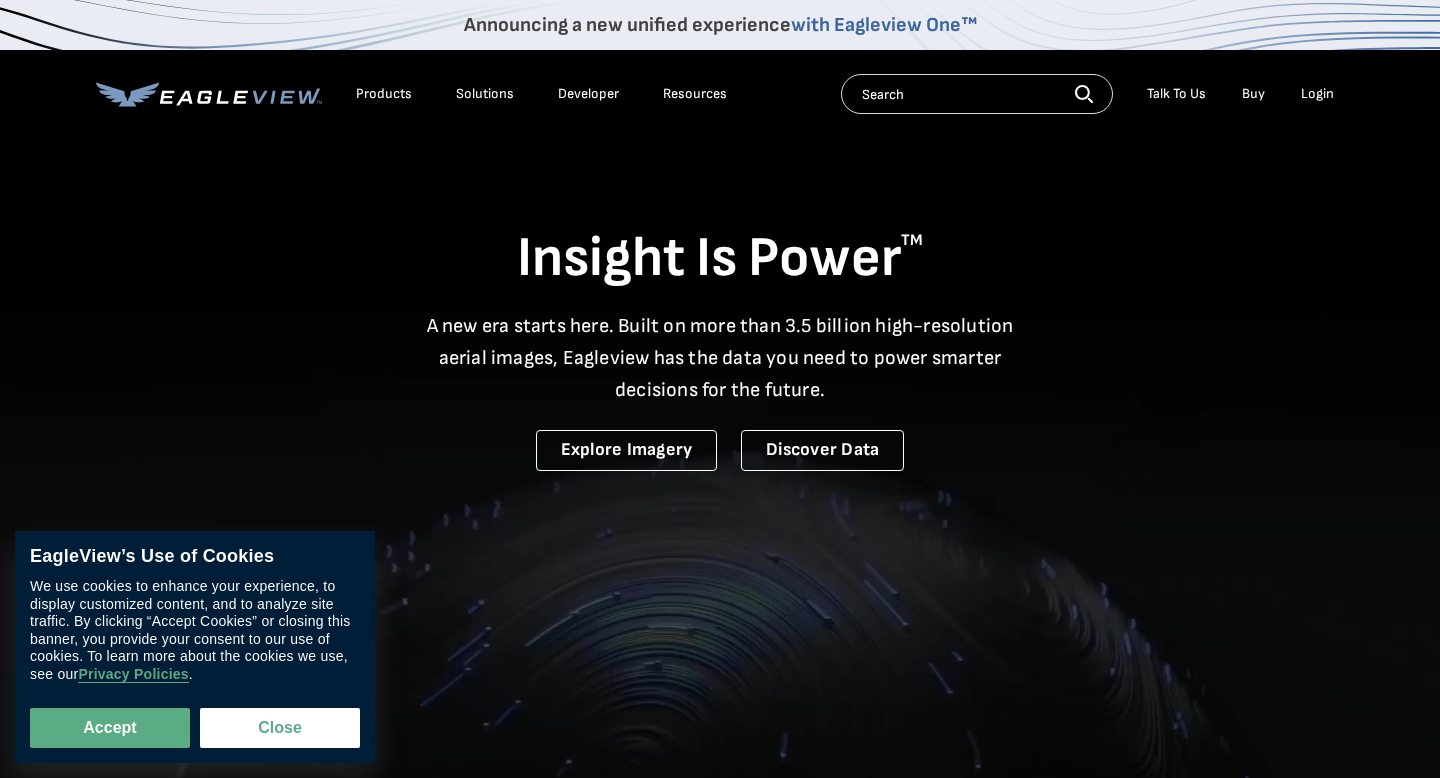 scroll, scrollTop: 0, scrollLeft: 0, axis: both 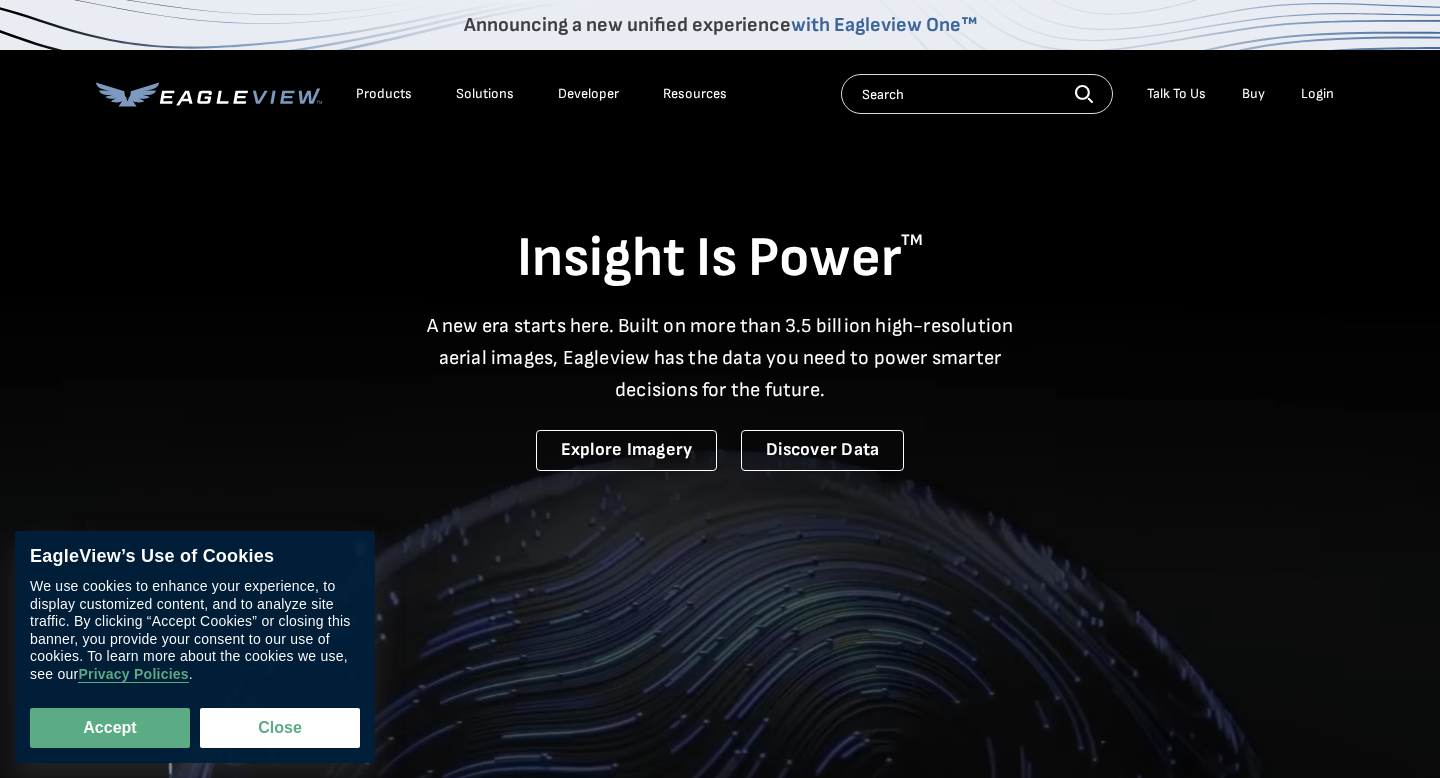 click on "Login" at bounding box center (1317, 94) 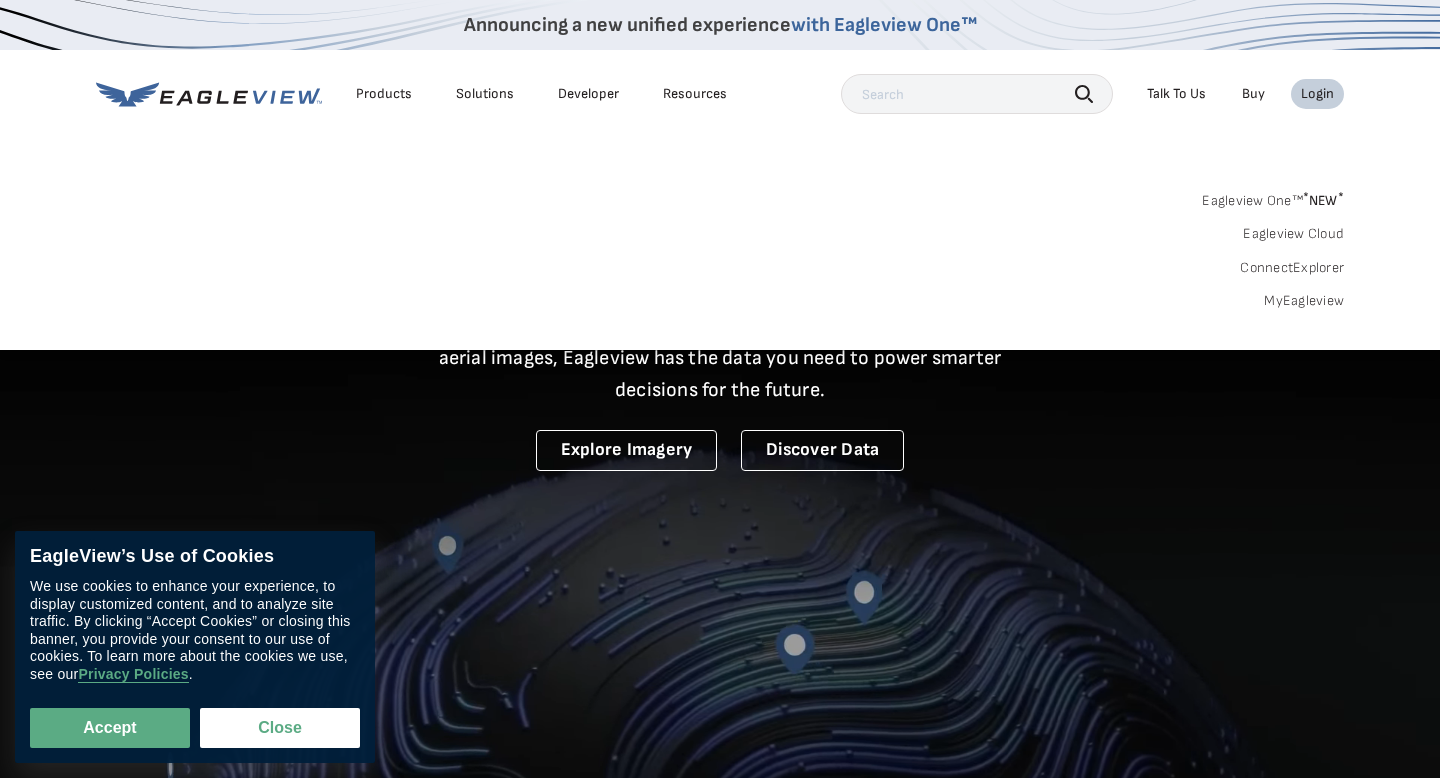 click on "Login" at bounding box center [1317, 94] 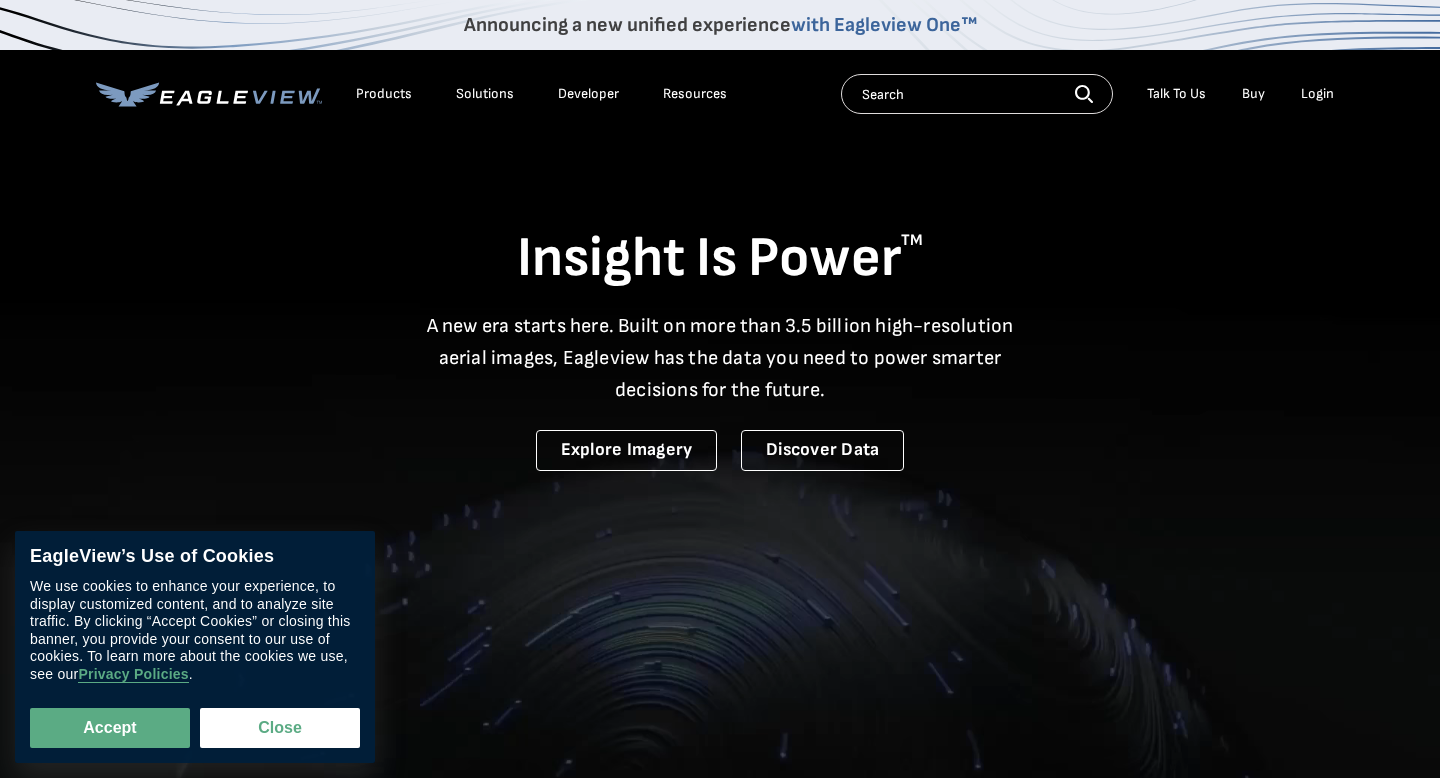 scroll, scrollTop: 0, scrollLeft: 0, axis: both 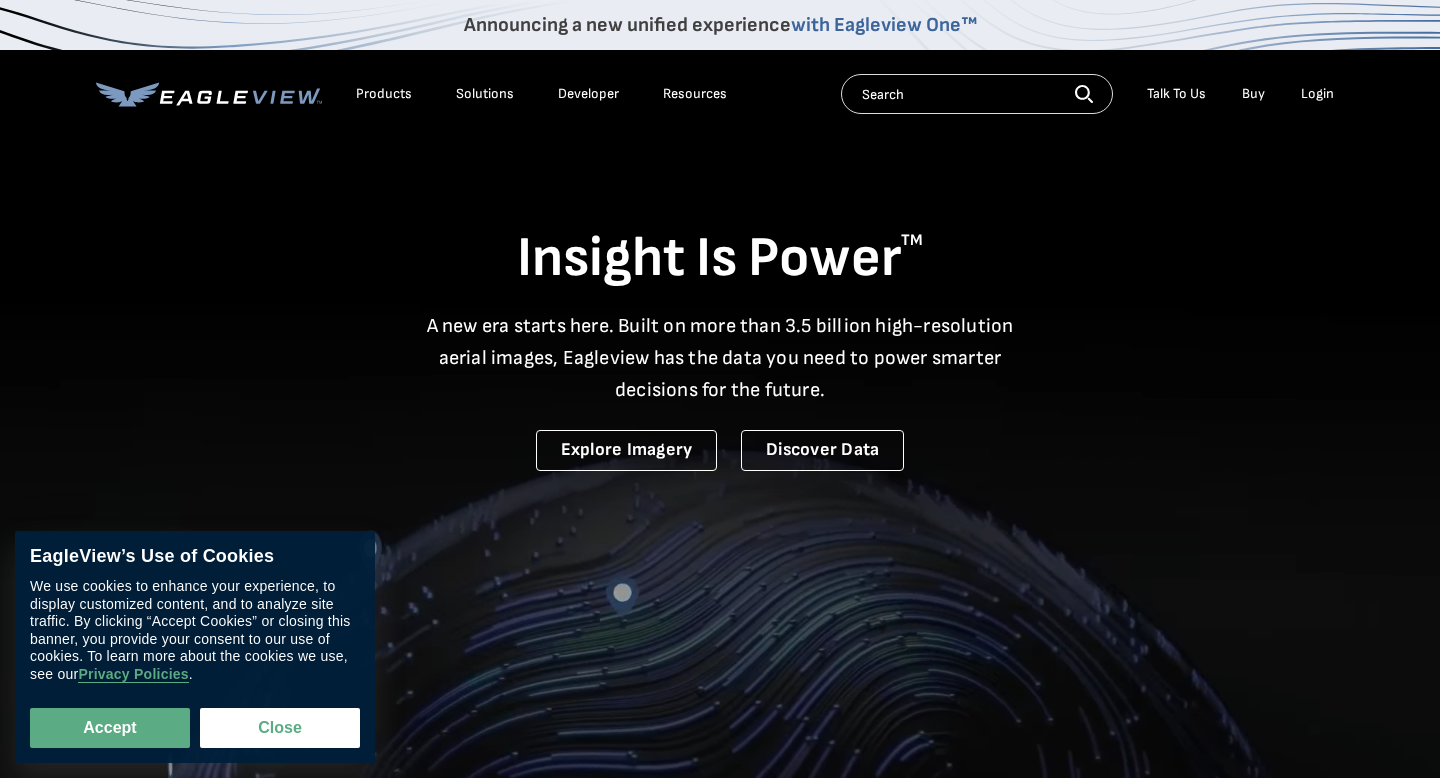 click on "Login" at bounding box center (1317, 94) 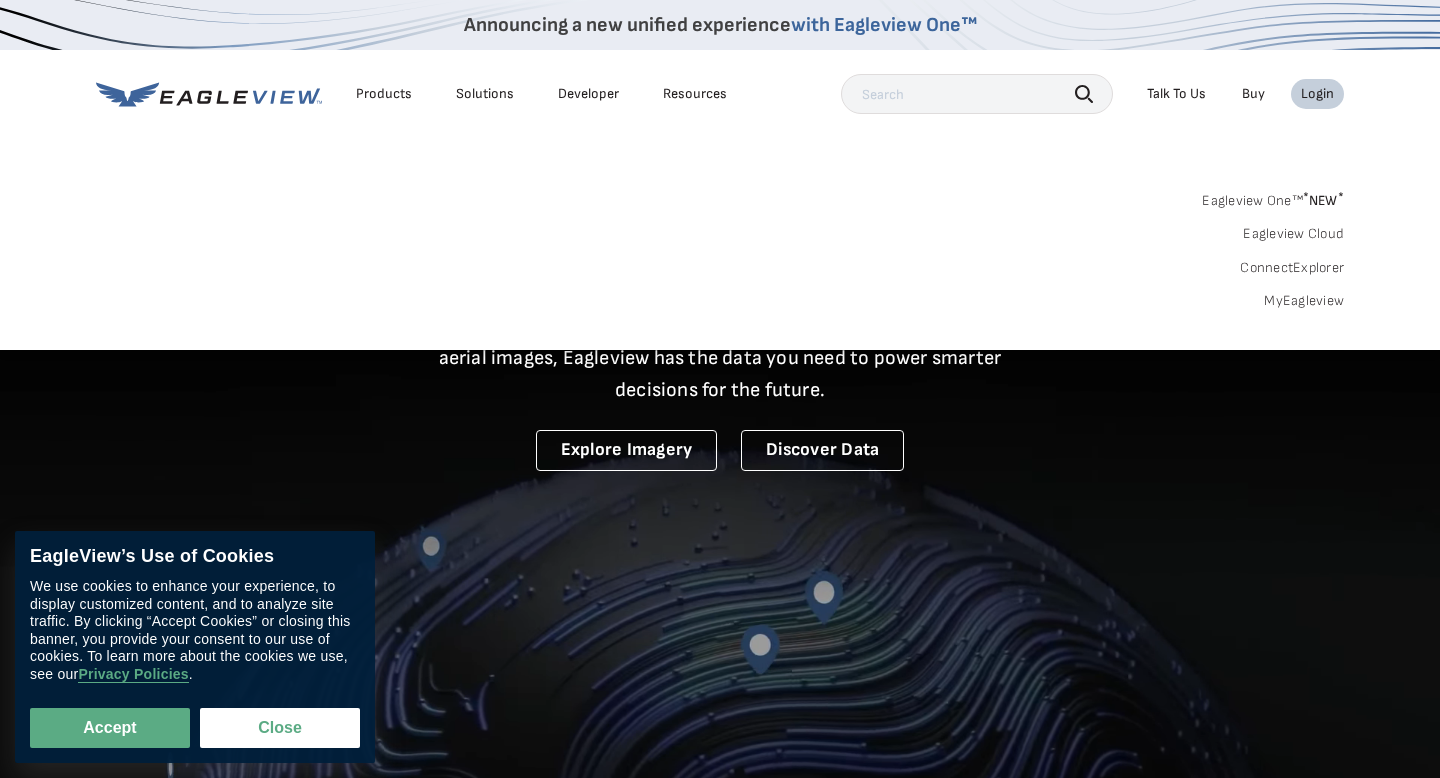 click on "Login" at bounding box center (1317, 94) 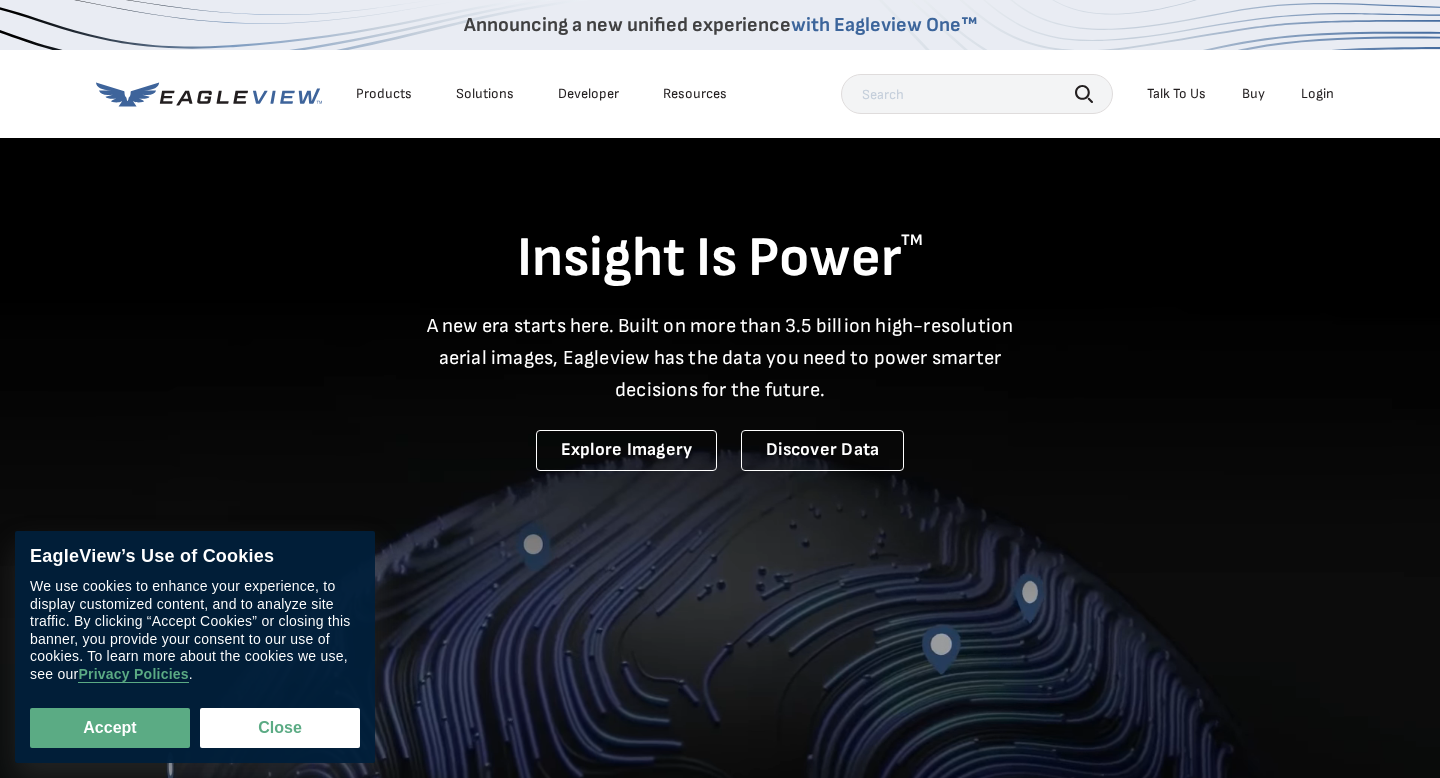 click on "Login" at bounding box center [1317, 94] 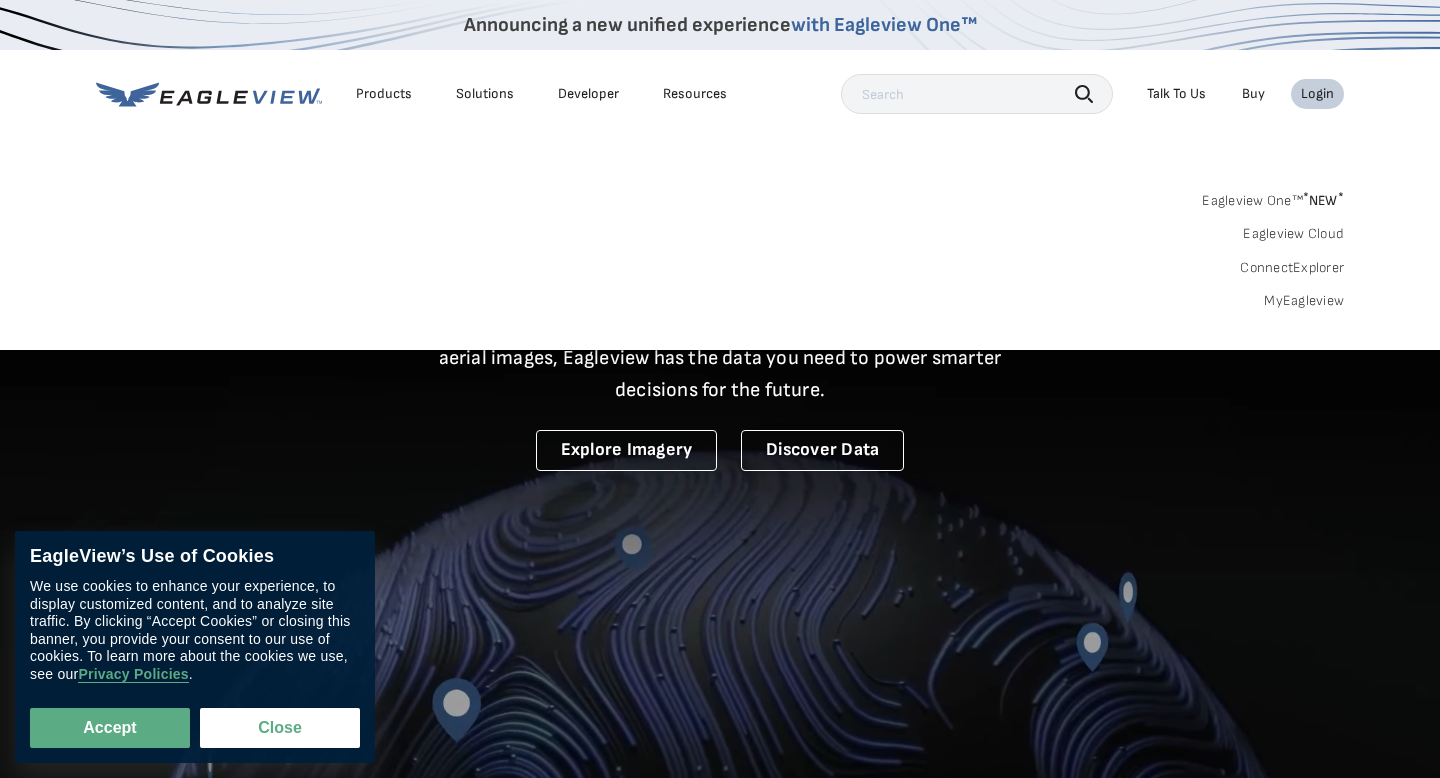 click on "Login" at bounding box center [1317, 94] 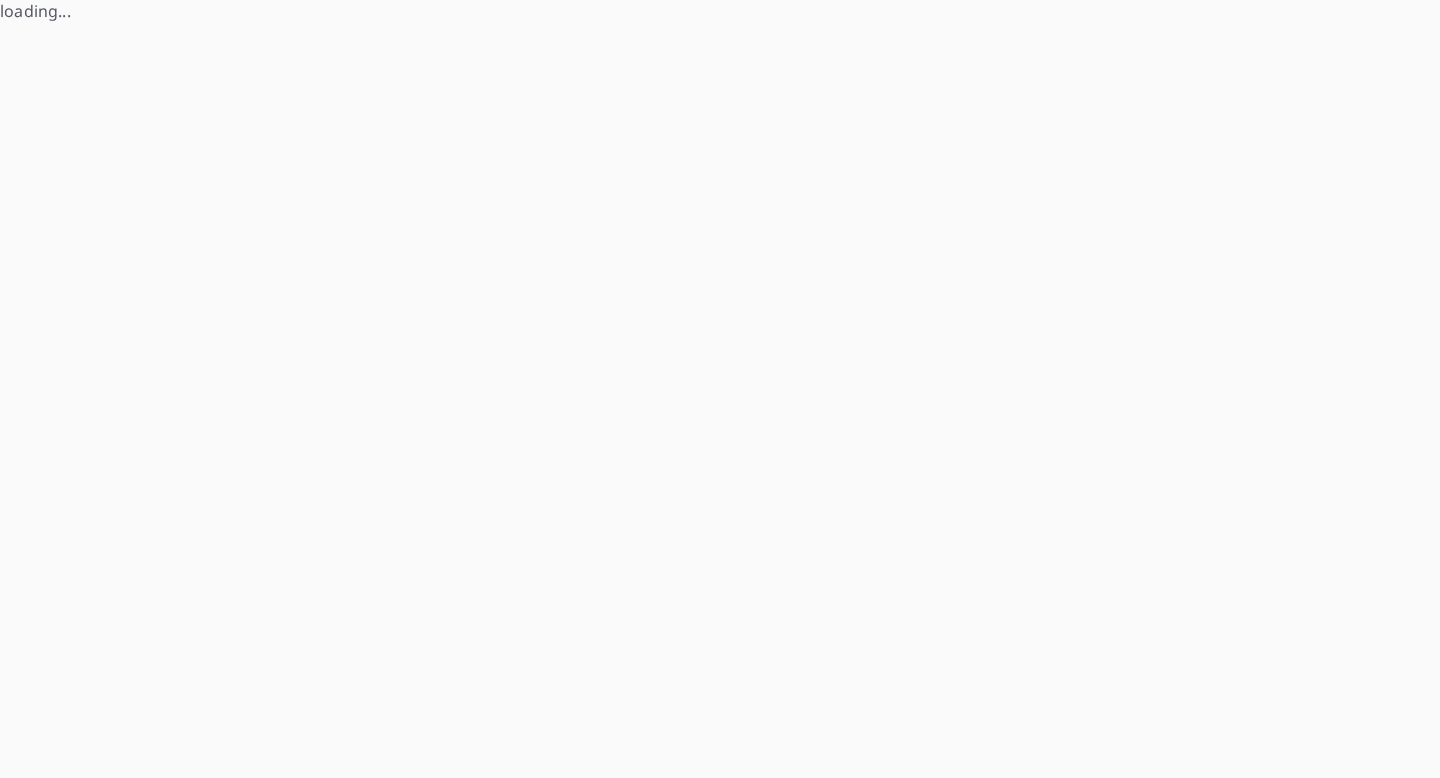 scroll, scrollTop: 0, scrollLeft: 0, axis: both 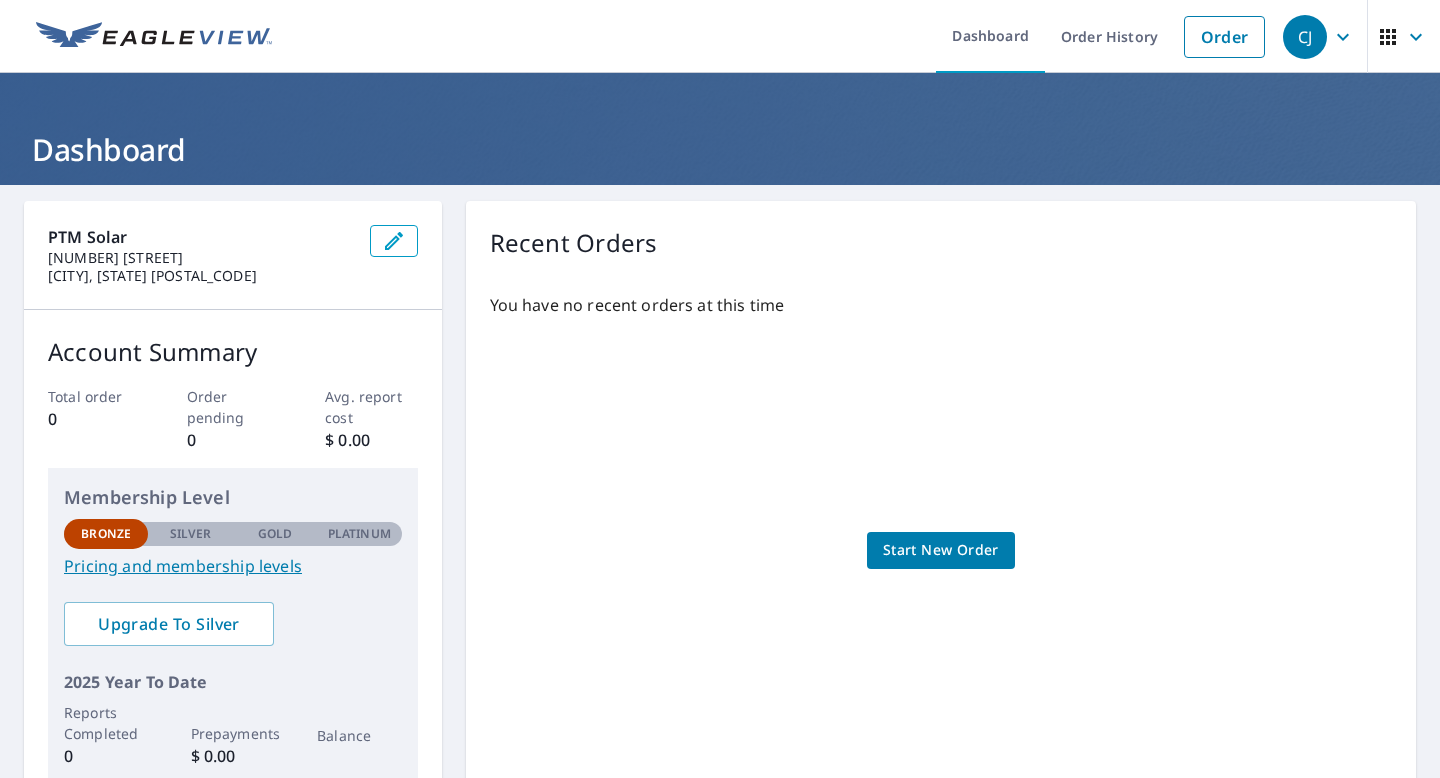 click on "Start New Order" at bounding box center [941, 550] 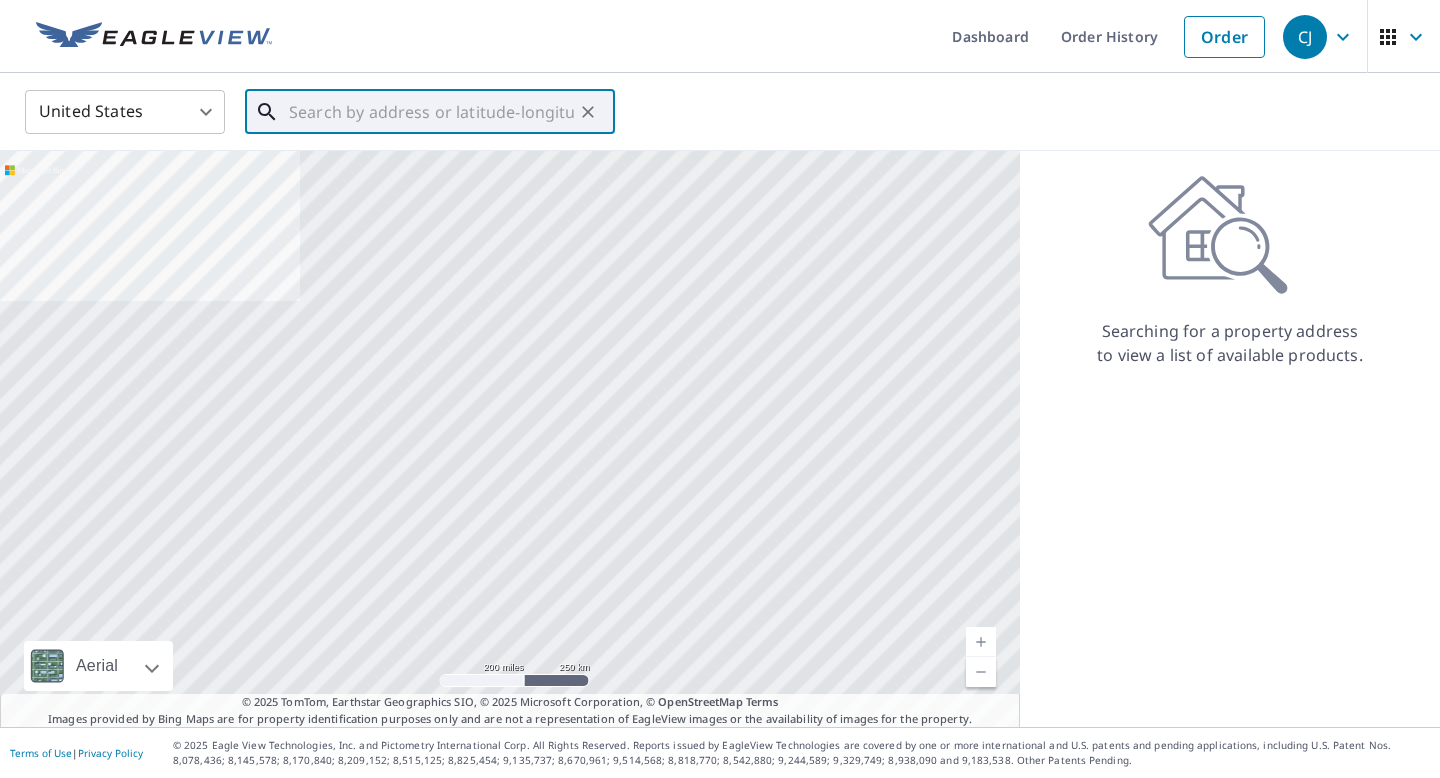 click at bounding box center (431, 112) 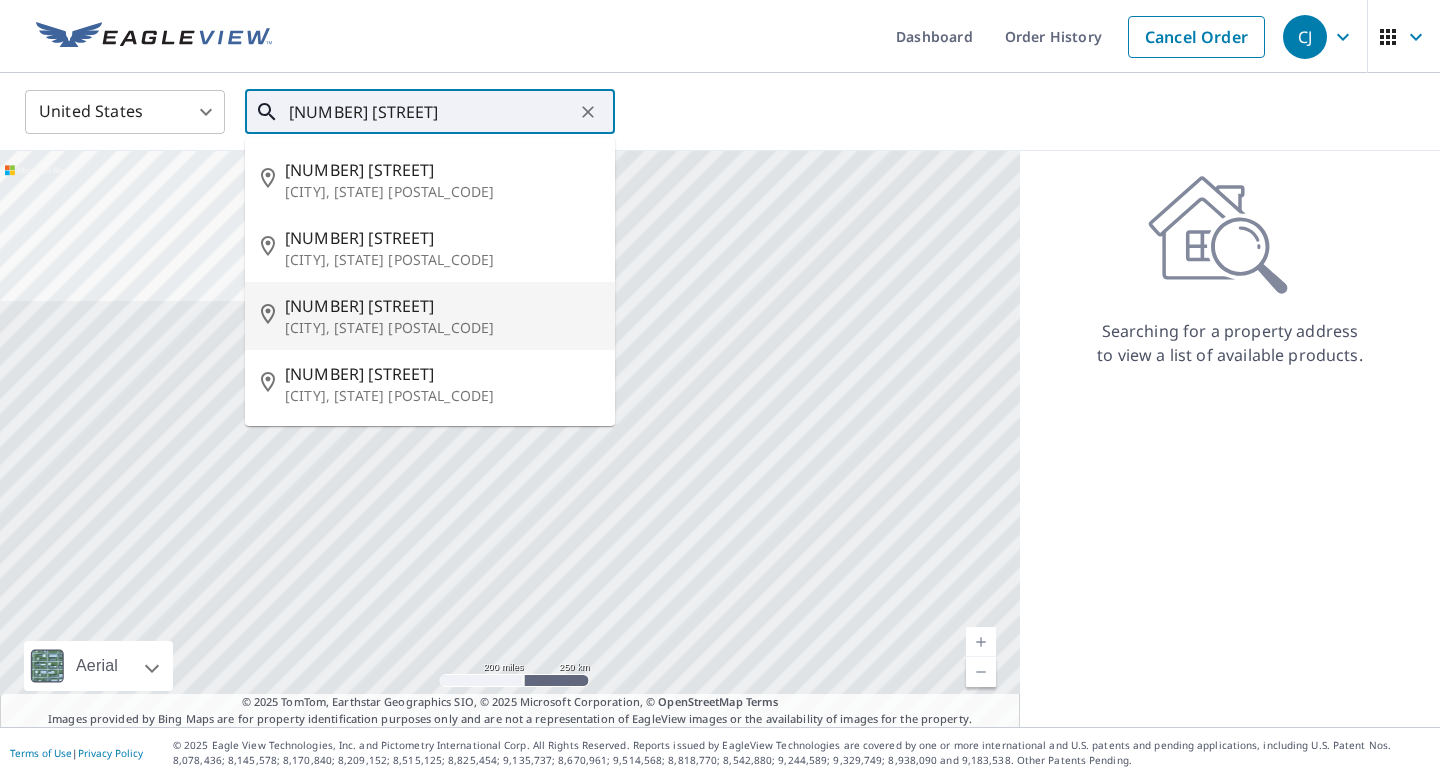 click on "[NUMBER] [STREET]" at bounding box center (442, 306) 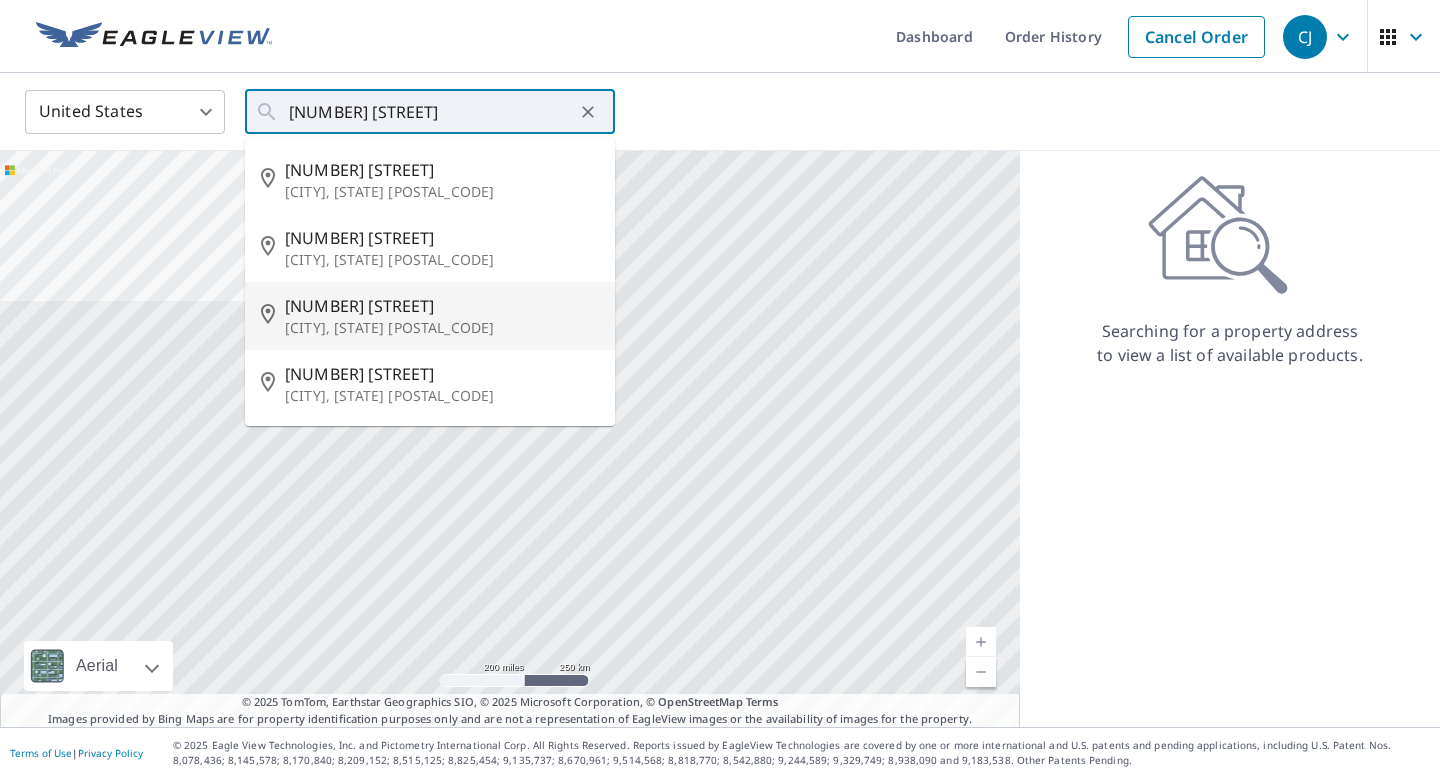 type on "[NUMBER] [STREET] [CITY], [STATE] [POSTAL_CODE]" 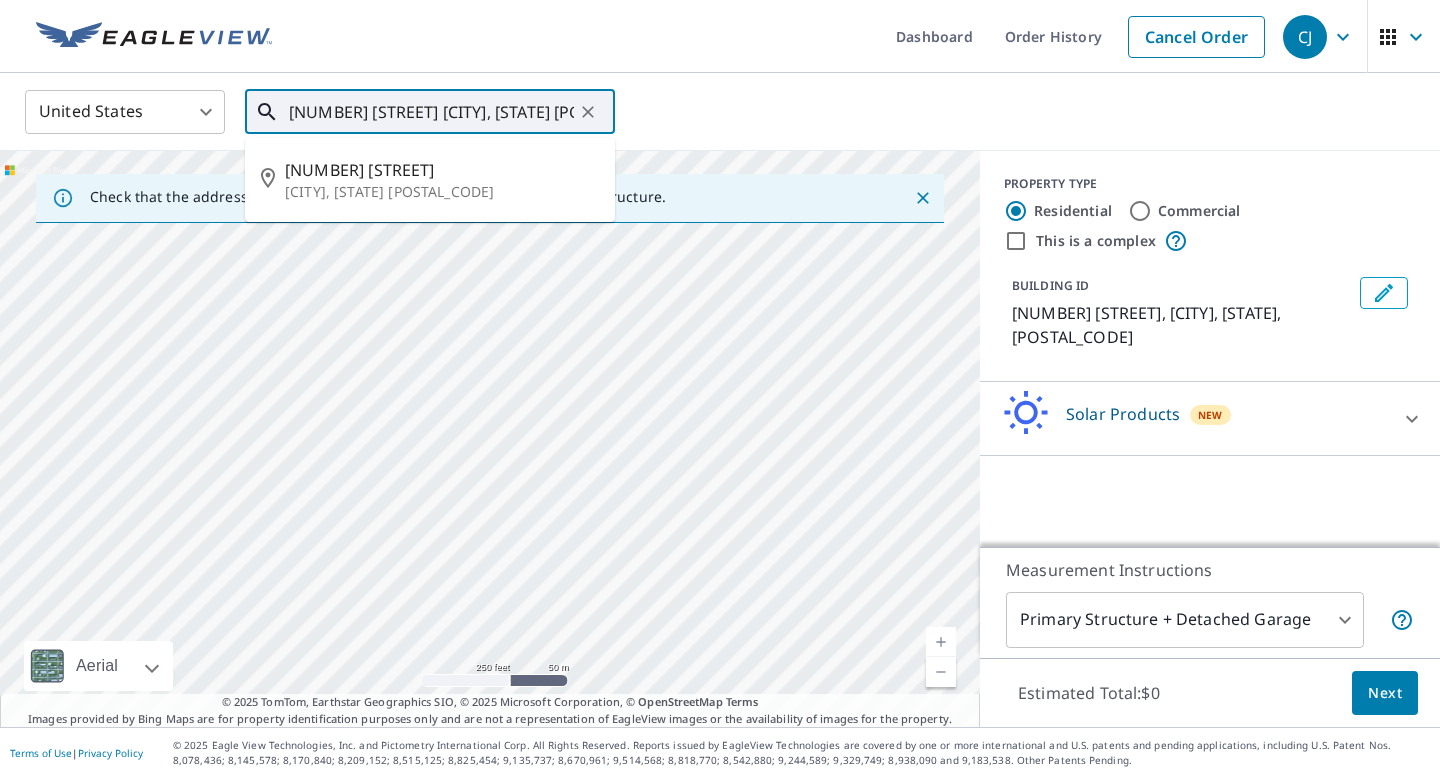 click on "[NUMBER] [STREET] [CITY], [STATE] [POSTAL_CODE]" at bounding box center [431, 112] 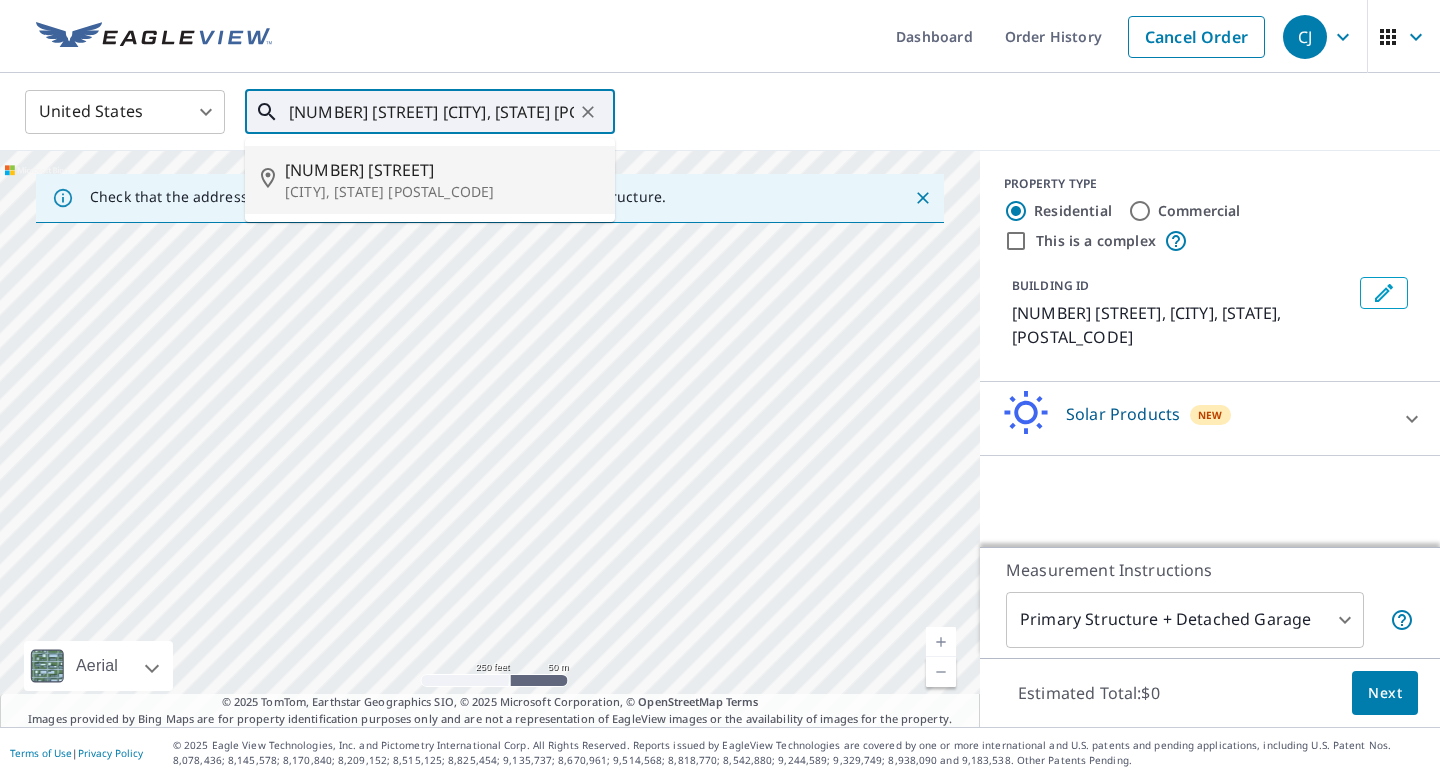 click on "[NUMBER] [STREET]" at bounding box center (442, 170) 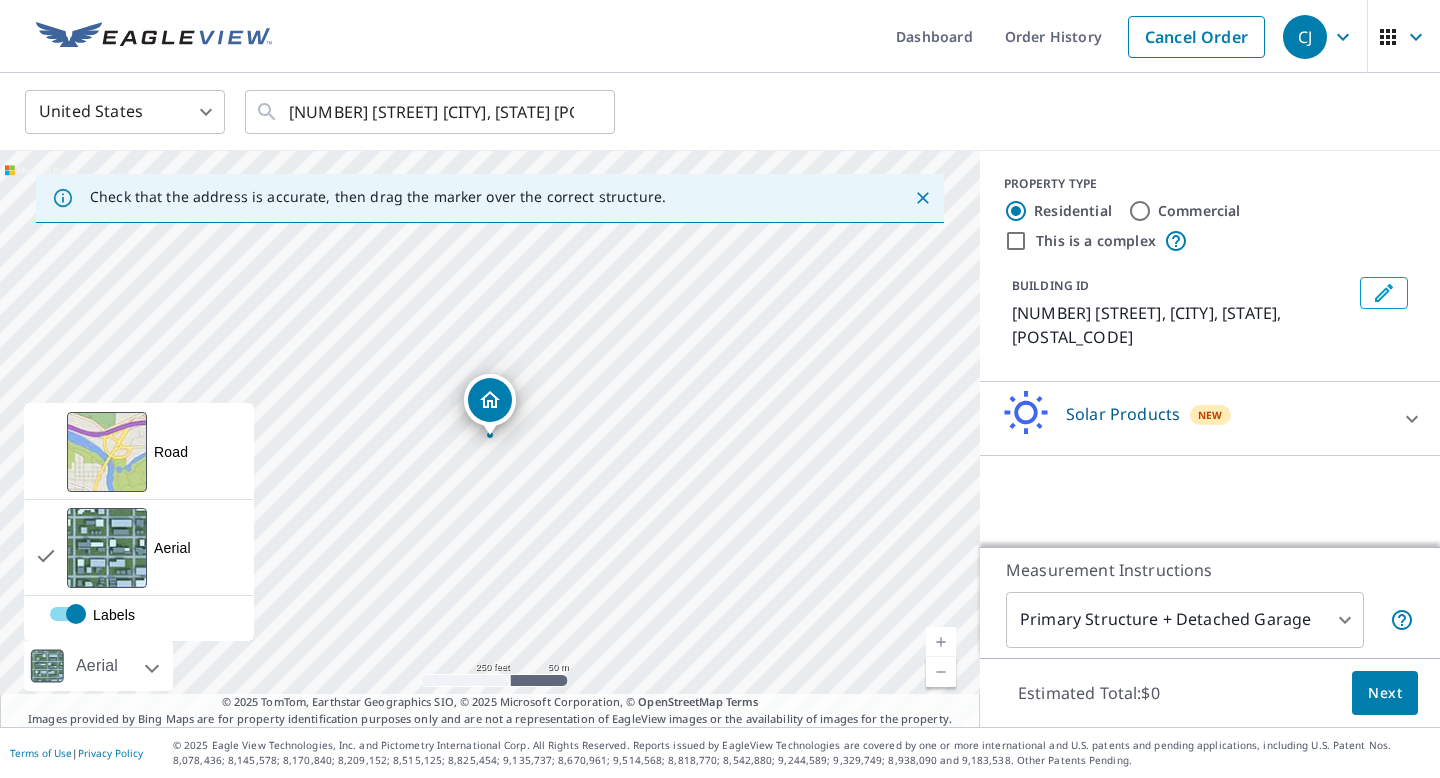 click on "Aerial" at bounding box center [97, 666] 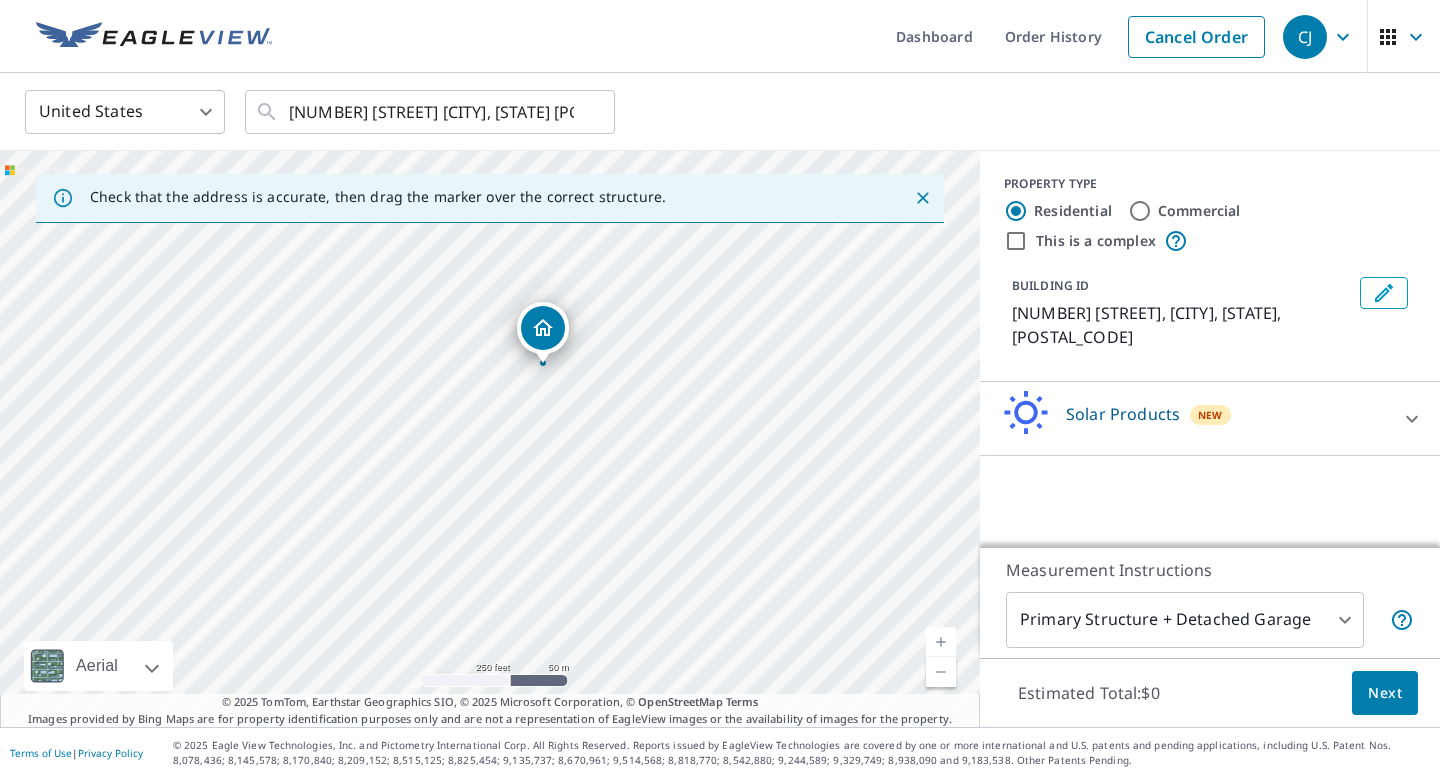 drag, startPoint x: 446, startPoint y: 409, endPoint x: 501, endPoint y: 340, distance: 88.23831 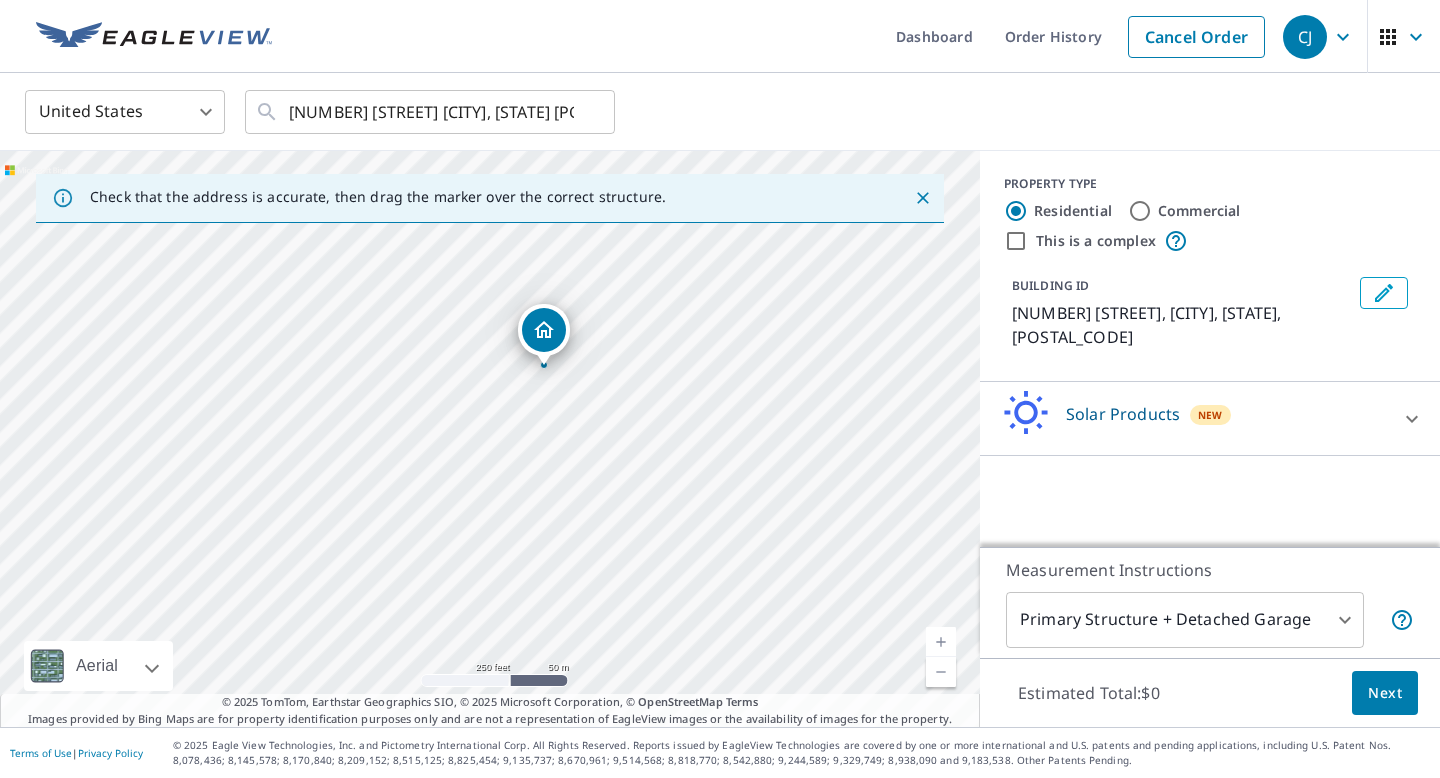 click at bounding box center (544, 330) 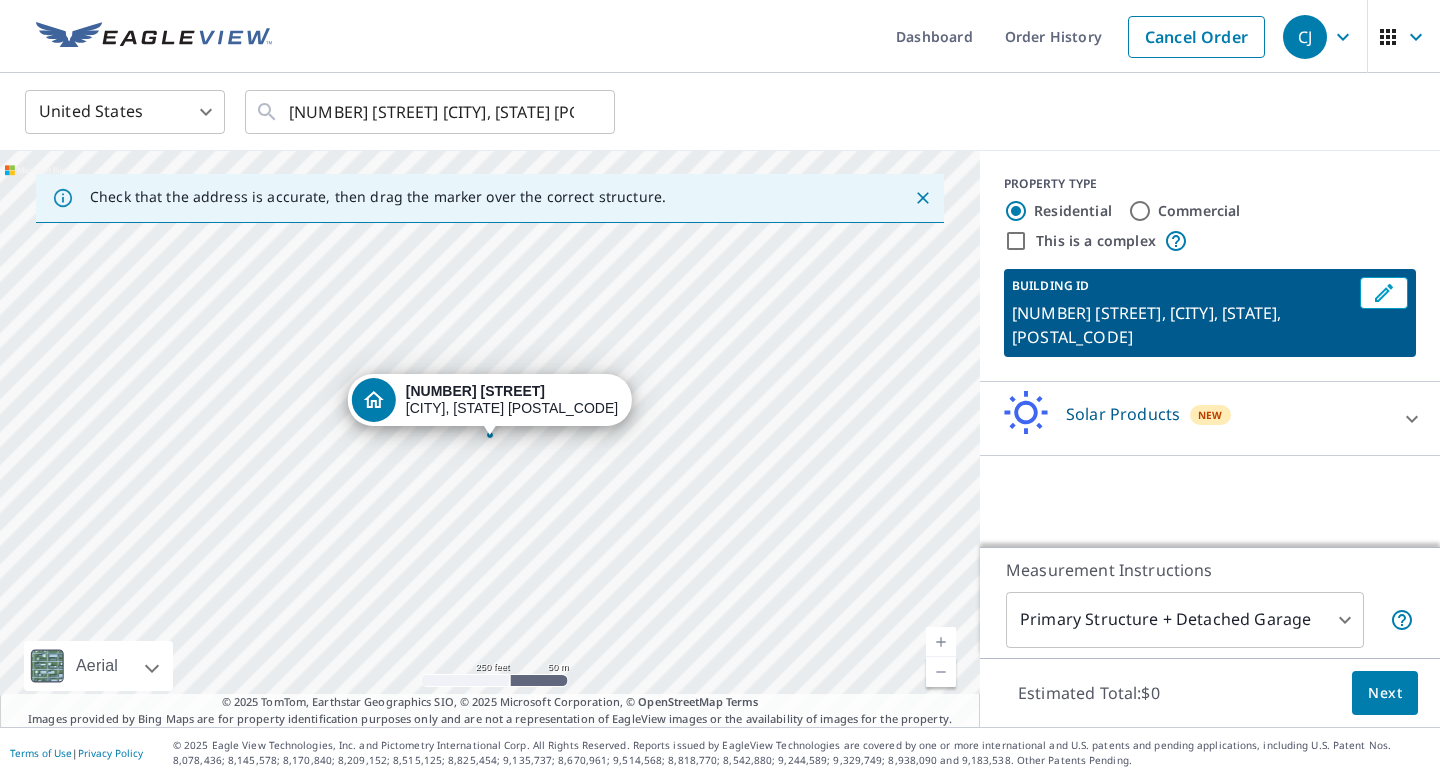 click at bounding box center [490, 435] 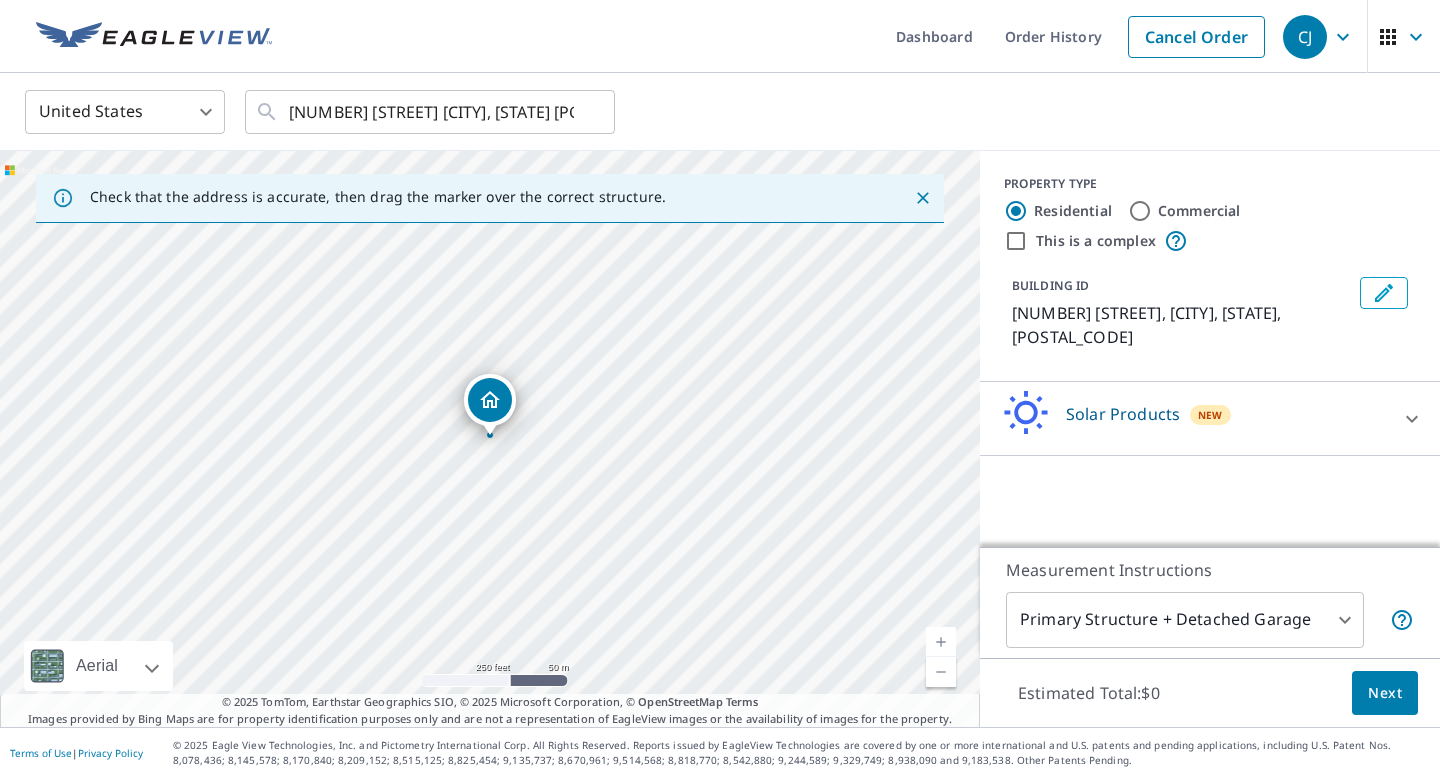 click at bounding box center [490, 435] 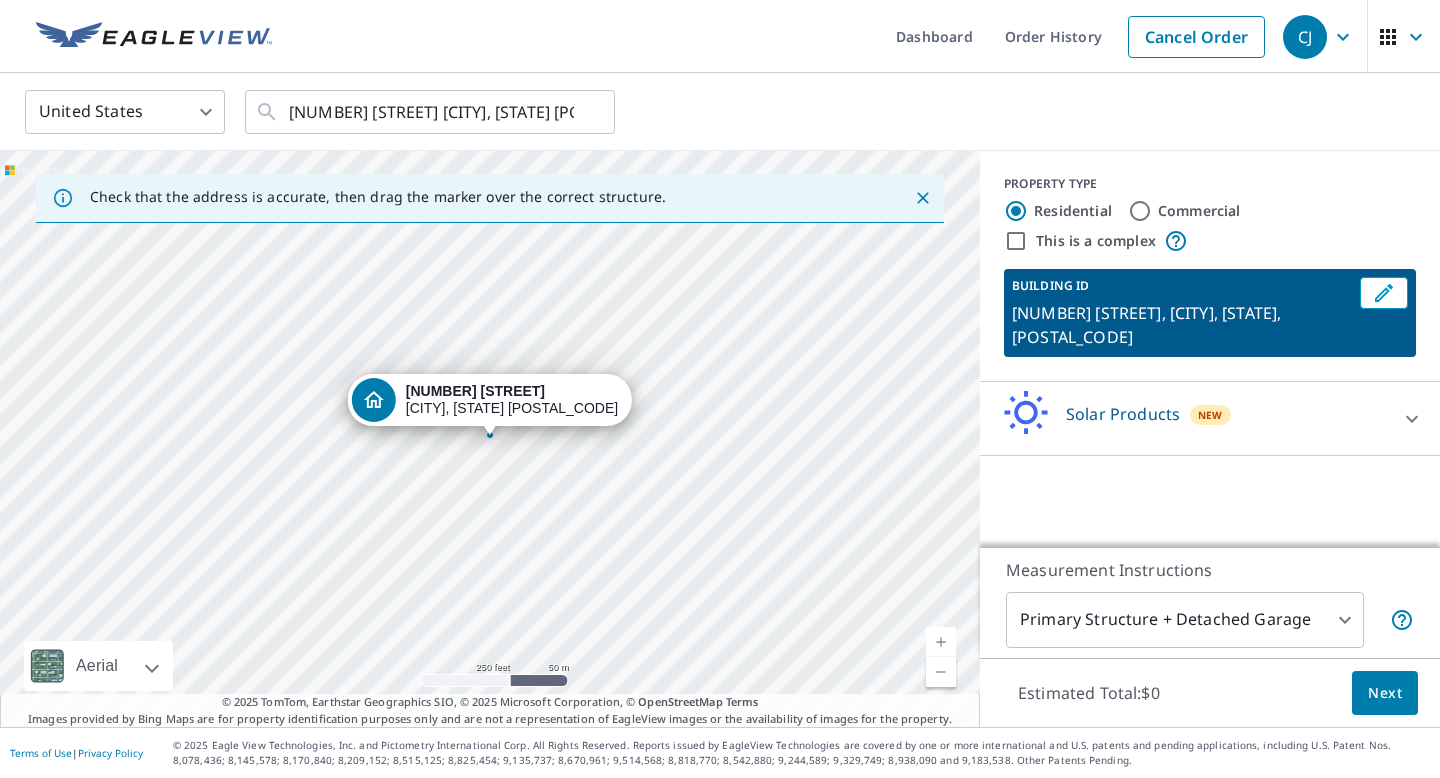 click 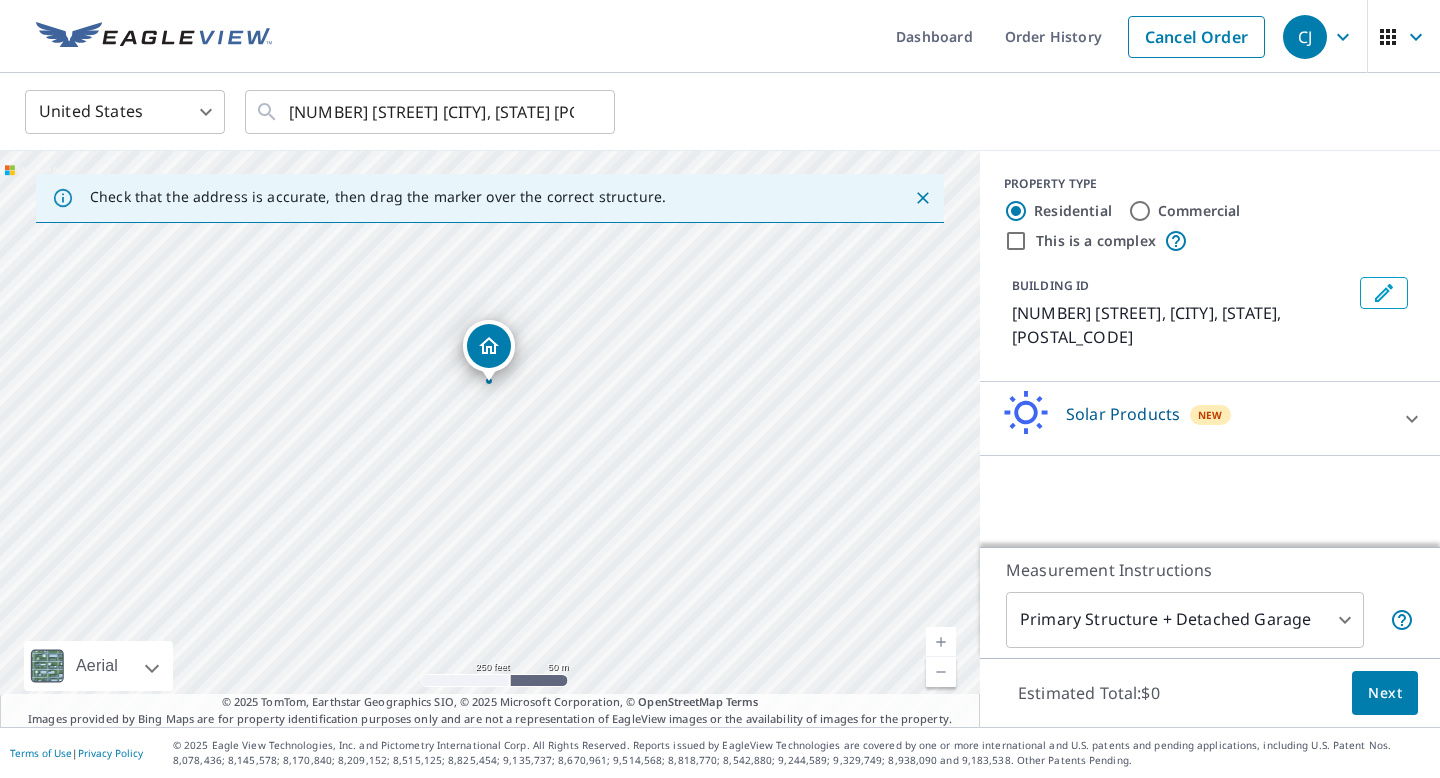 drag, startPoint x: 551, startPoint y: 452, endPoint x: 548, endPoint y: 386, distance: 66.068146 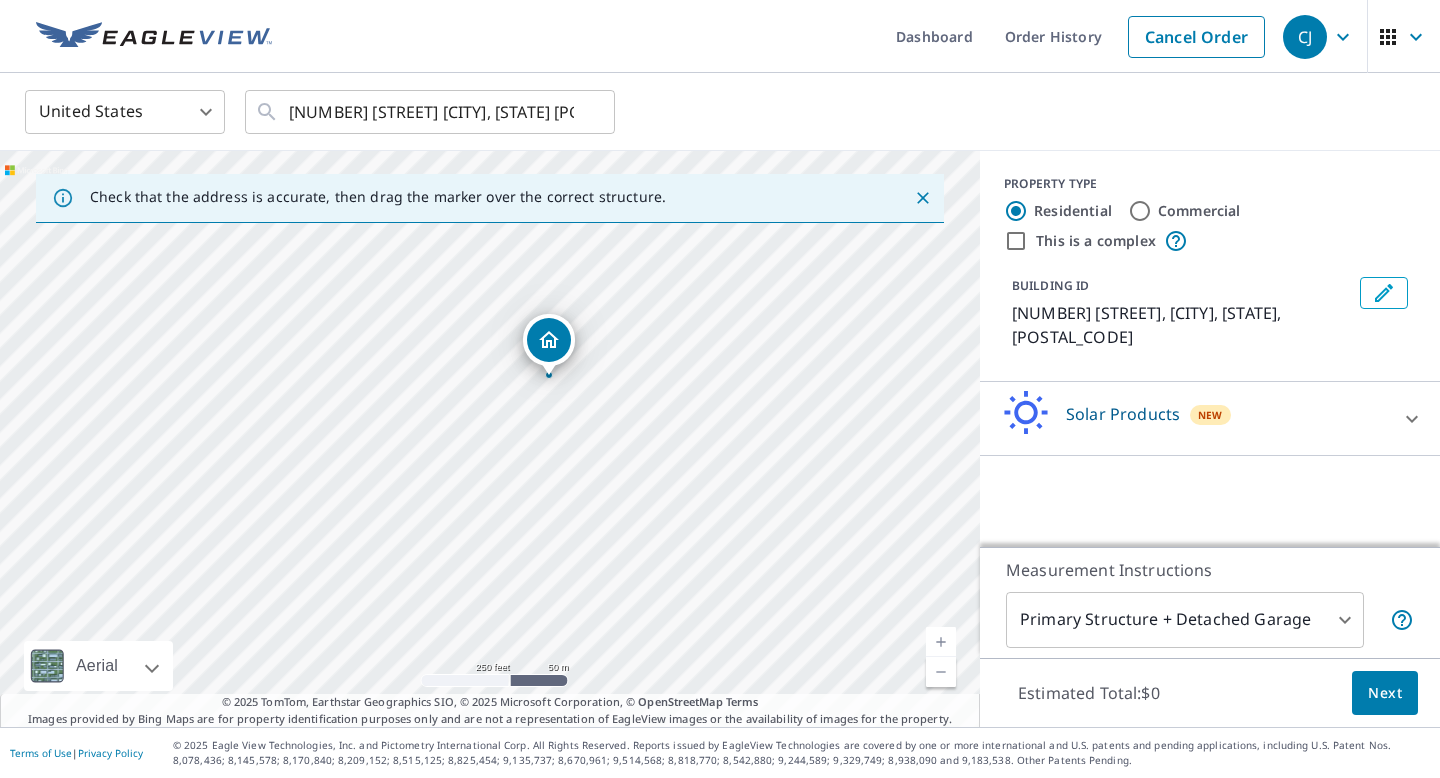 drag, startPoint x: 548, startPoint y: 386, endPoint x: 609, endPoint y: 397, distance: 61.983868 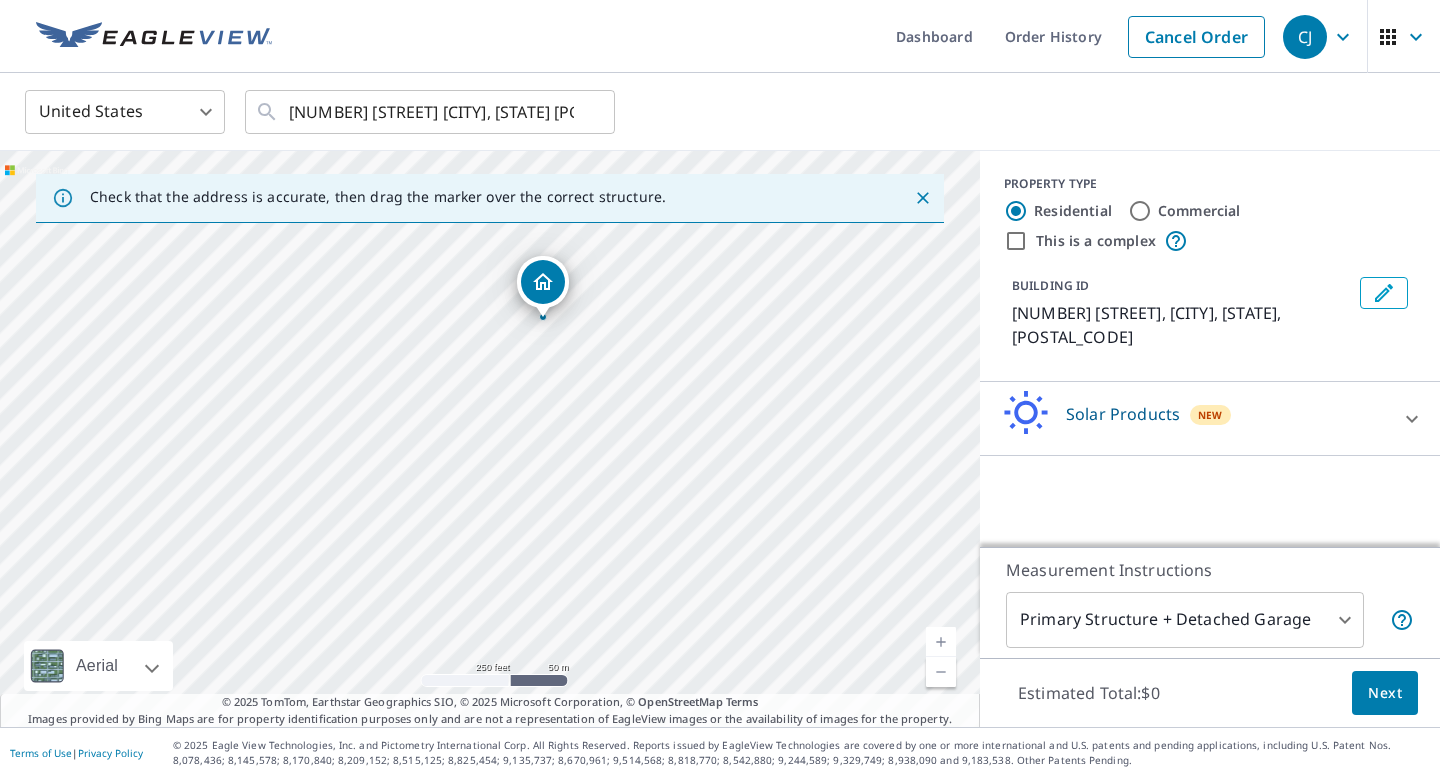 drag, startPoint x: 609, startPoint y: 397, endPoint x: 604, endPoint y: 338, distance: 59.211487 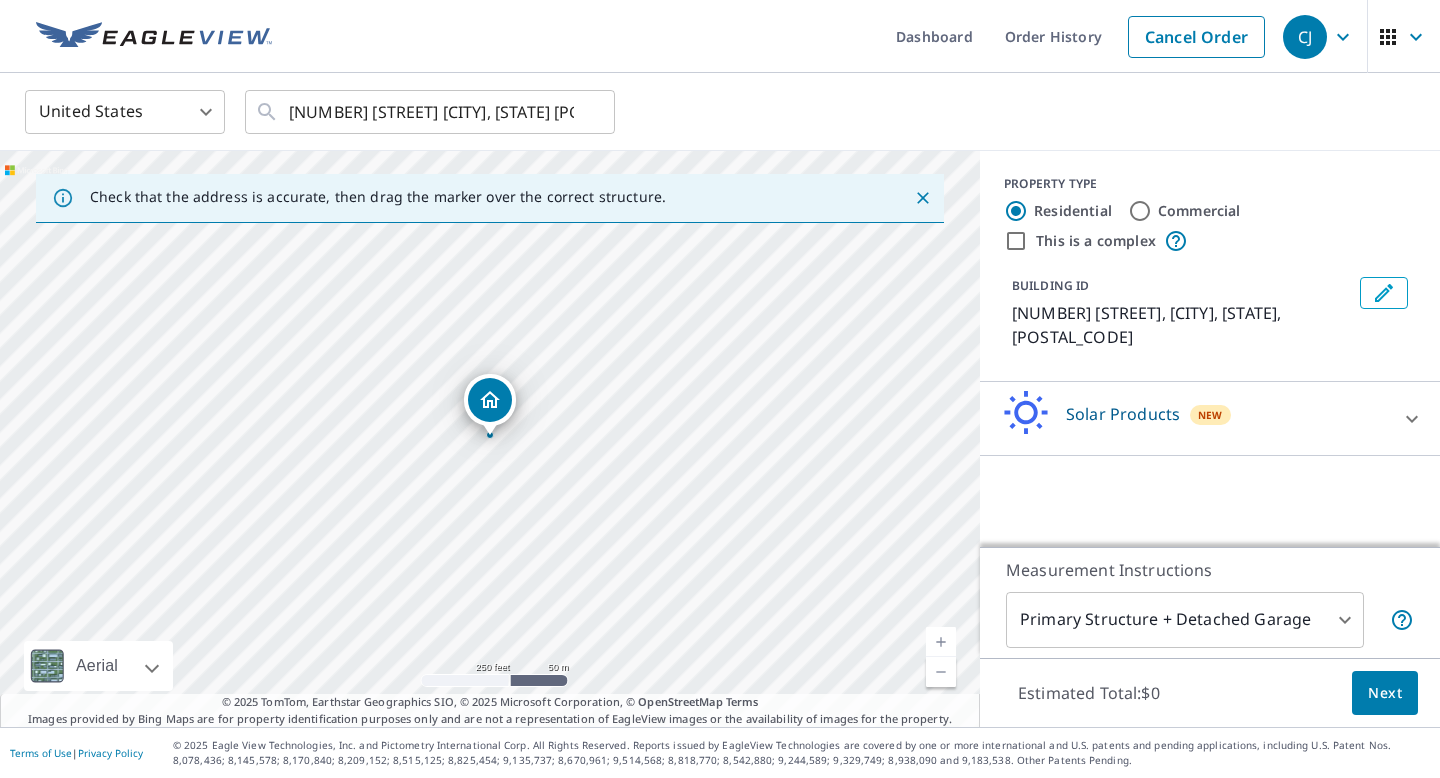 click on "[NUMBER] [STREET] [CITY], [STATE] [POSTAL_CODE]" at bounding box center (490, 439) 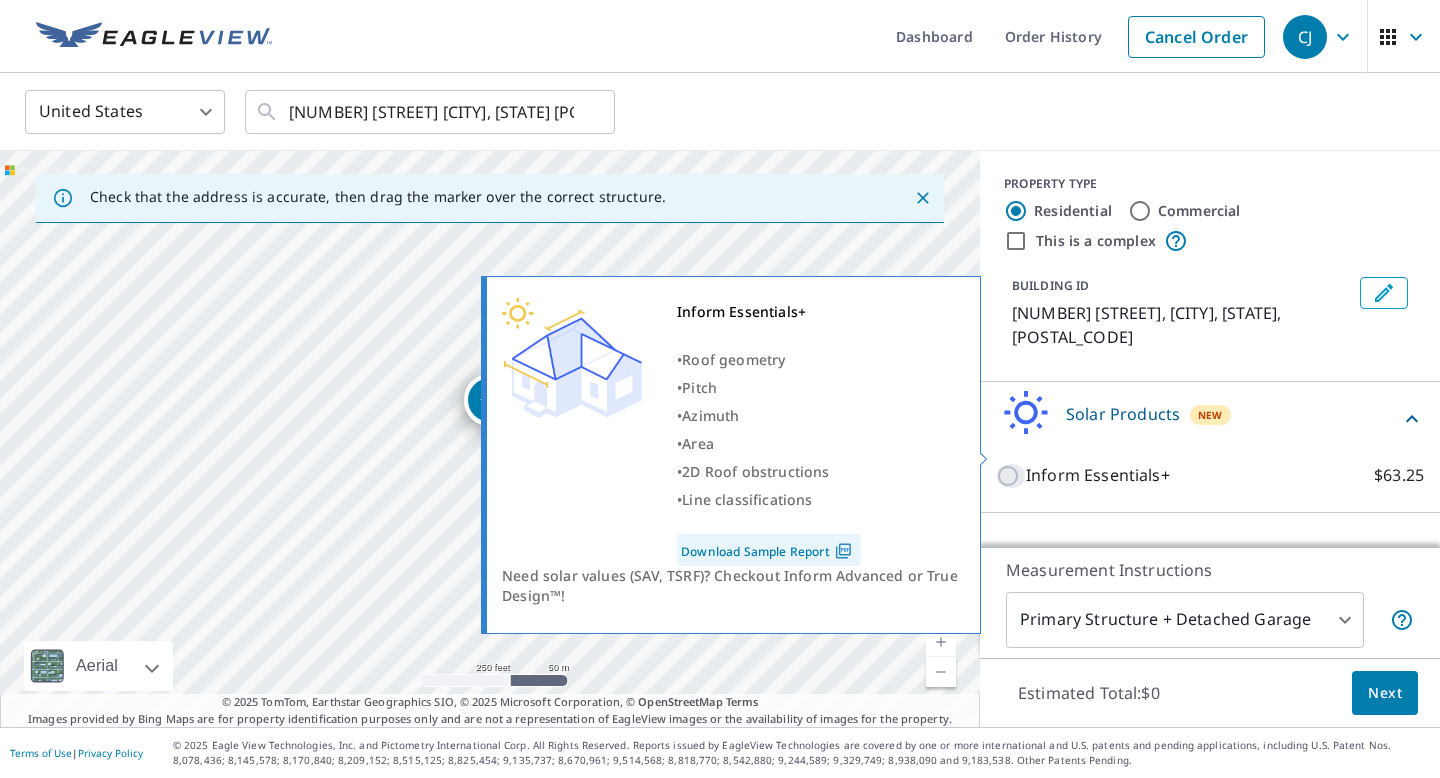 click on "Inform Essentials+ $63.25" at bounding box center (1011, 476) 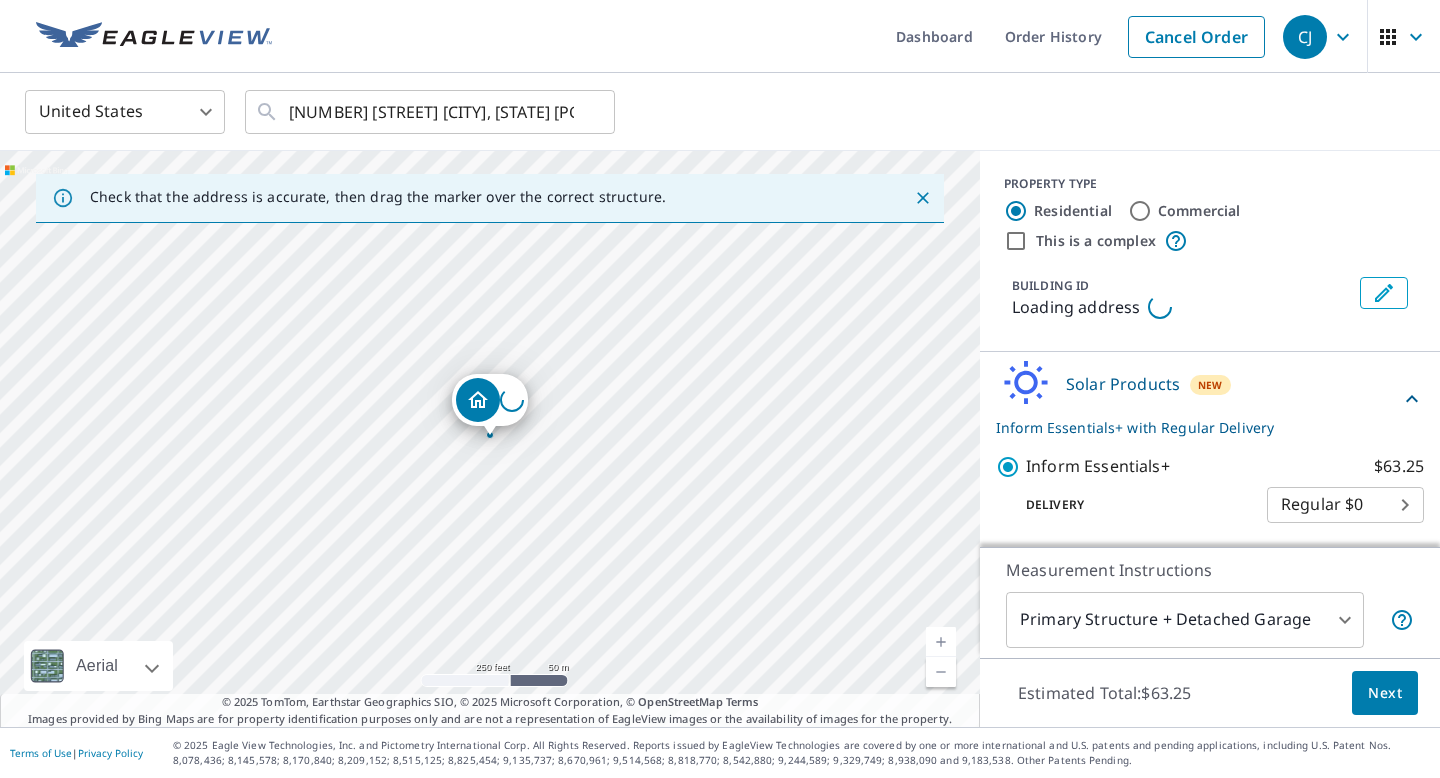 click at bounding box center (478, 400) 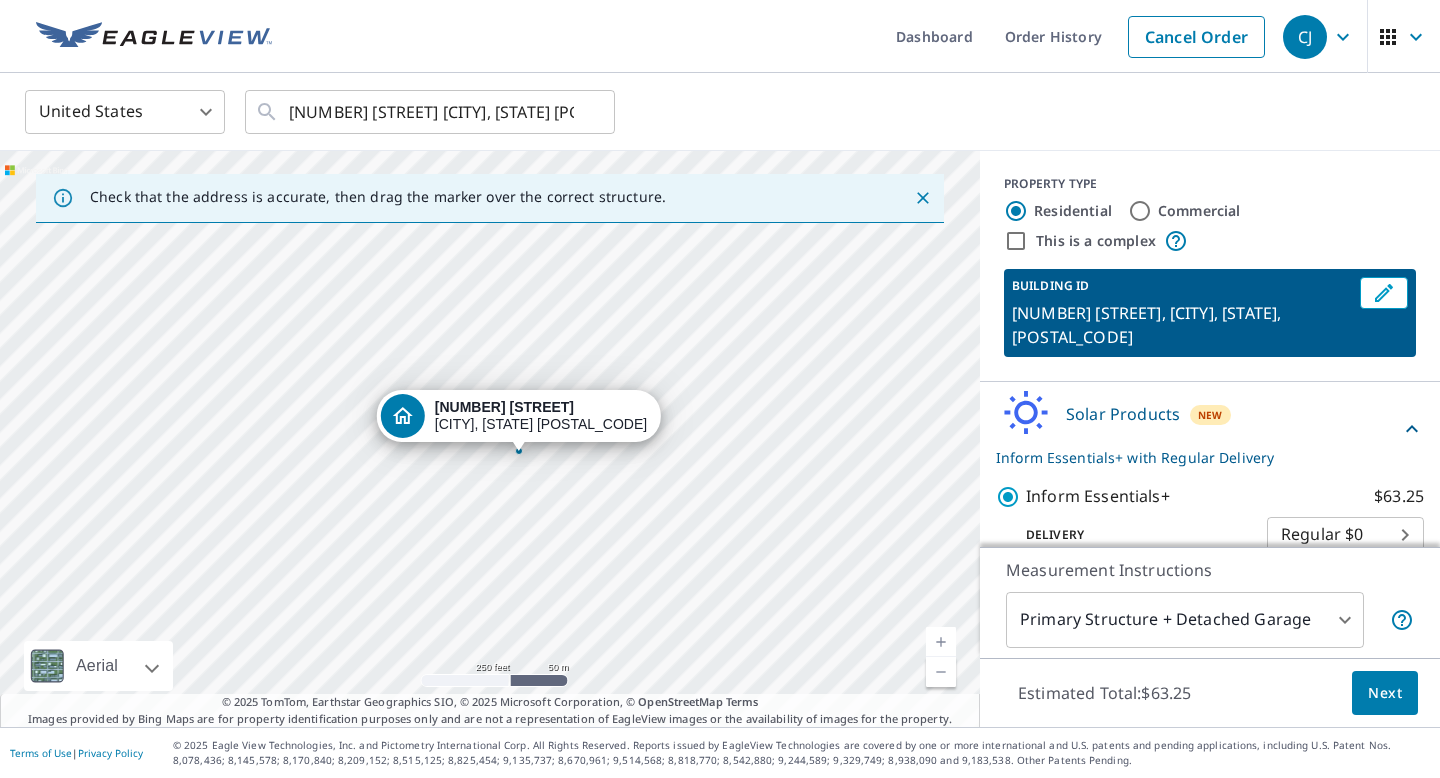 drag, startPoint x: 484, startPoint y: 417, endPoint x: 509, endPoint y: 430, distance: 28.178005 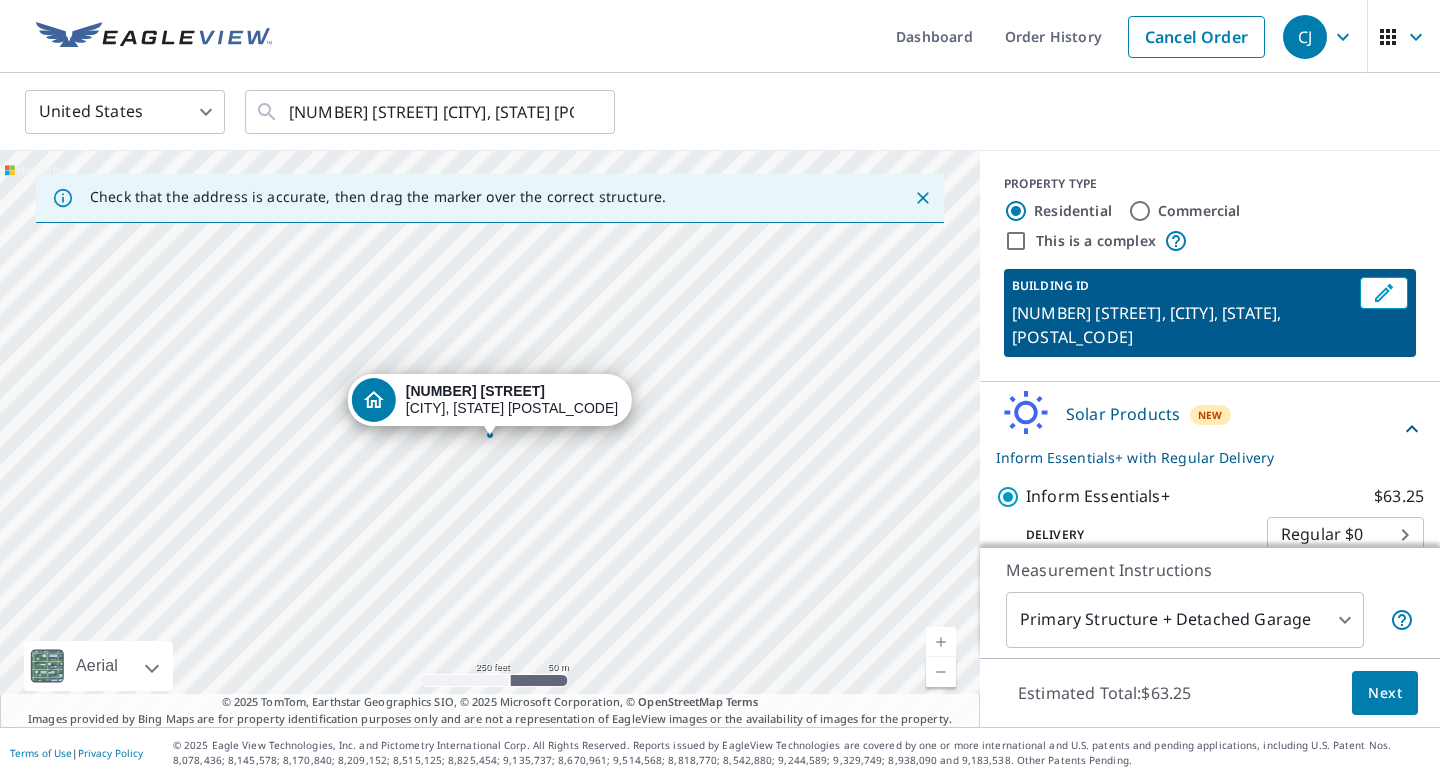 click on "[NUMBER] [STREET] [CITY], [STATE] [POSTAL_CODE]" at bounding box center (490, 400) 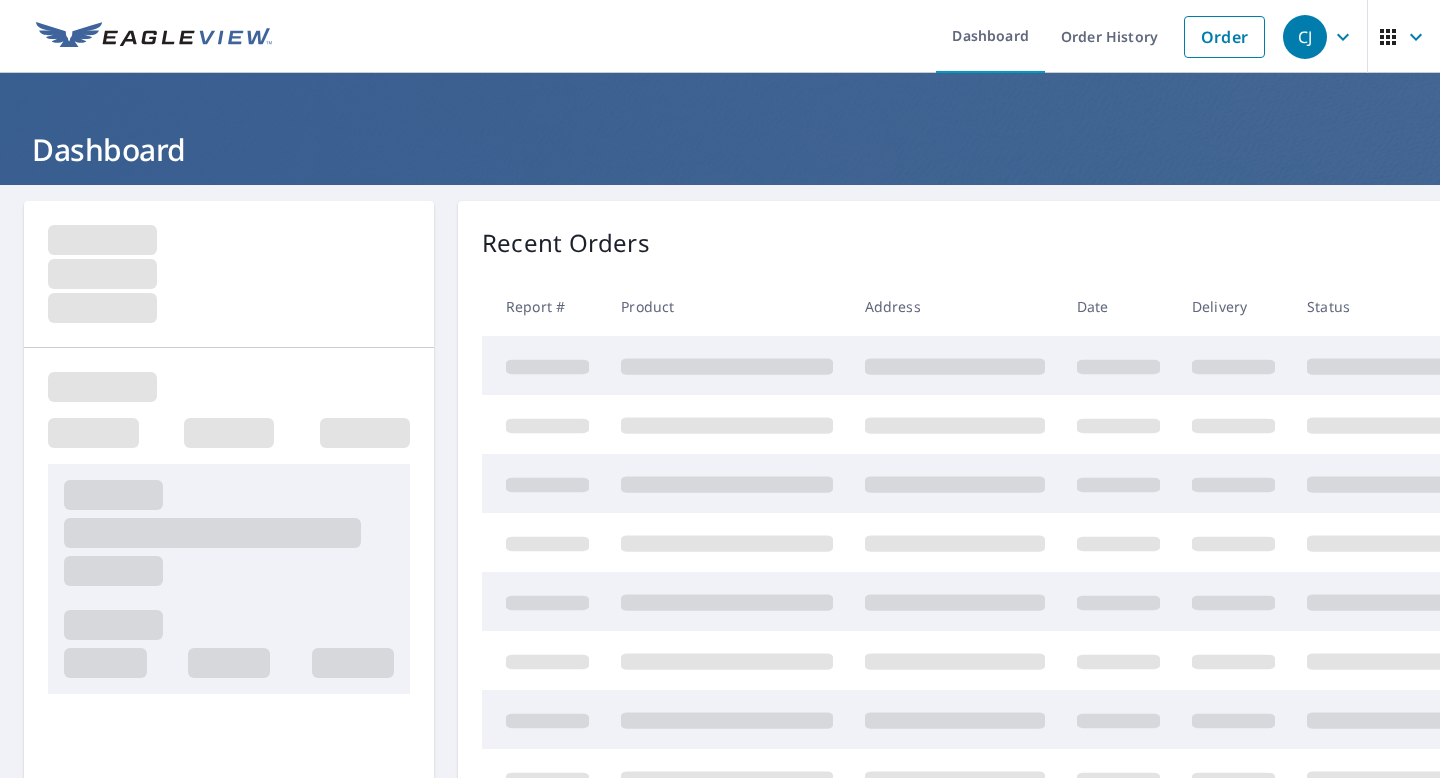 scroll, scrollTop: 0, scrollLeft: 0, axis: both 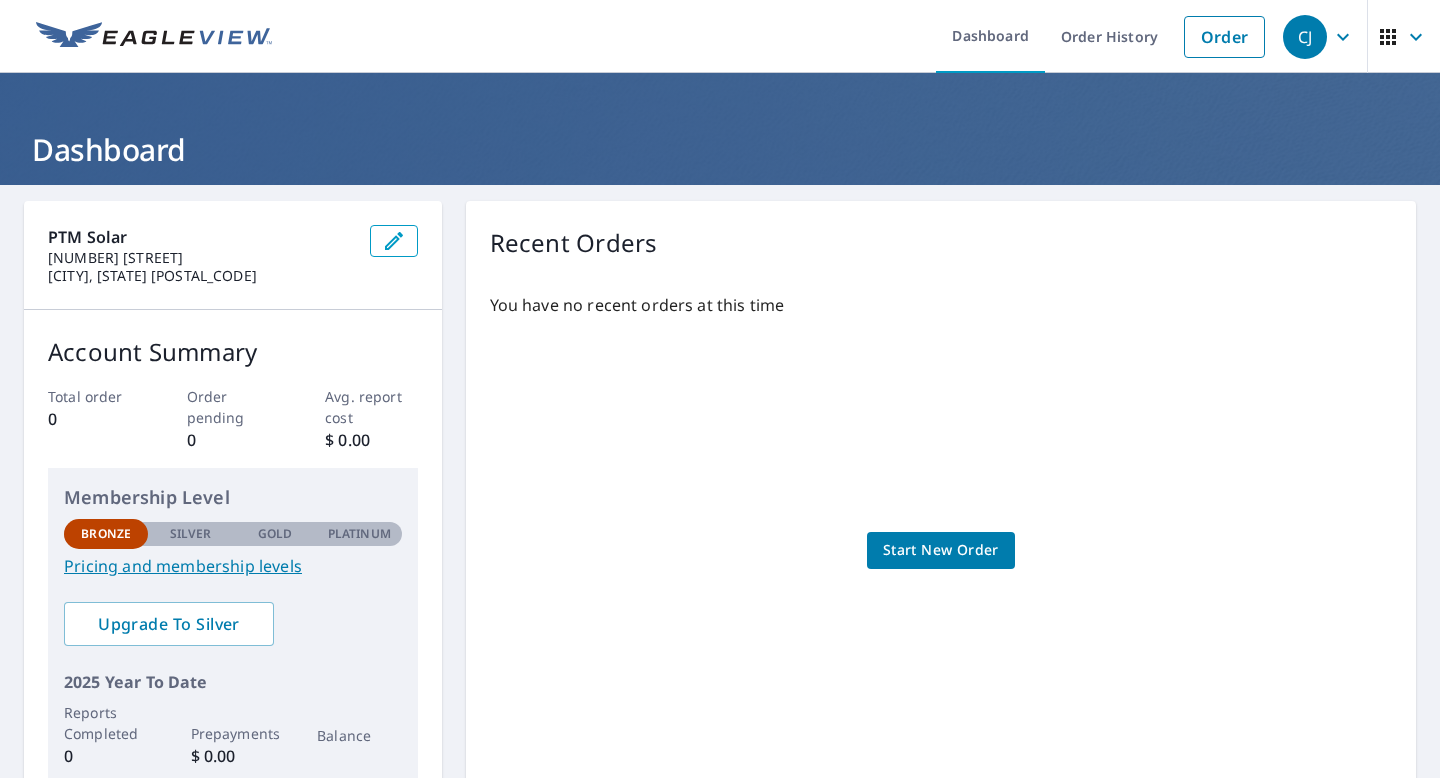 click on "Start New Order" at bounding box center [941, 550] 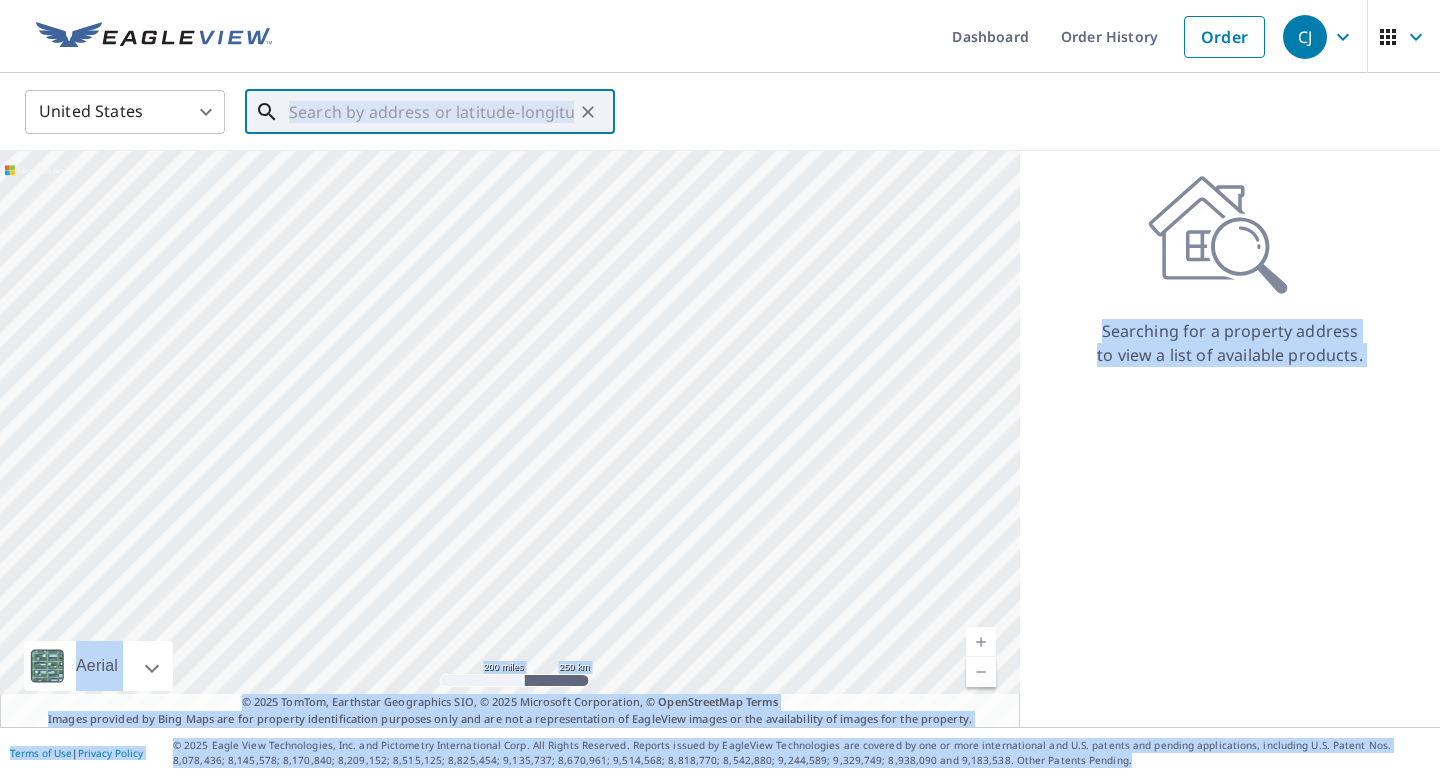 click at bounding box center (431, 112) 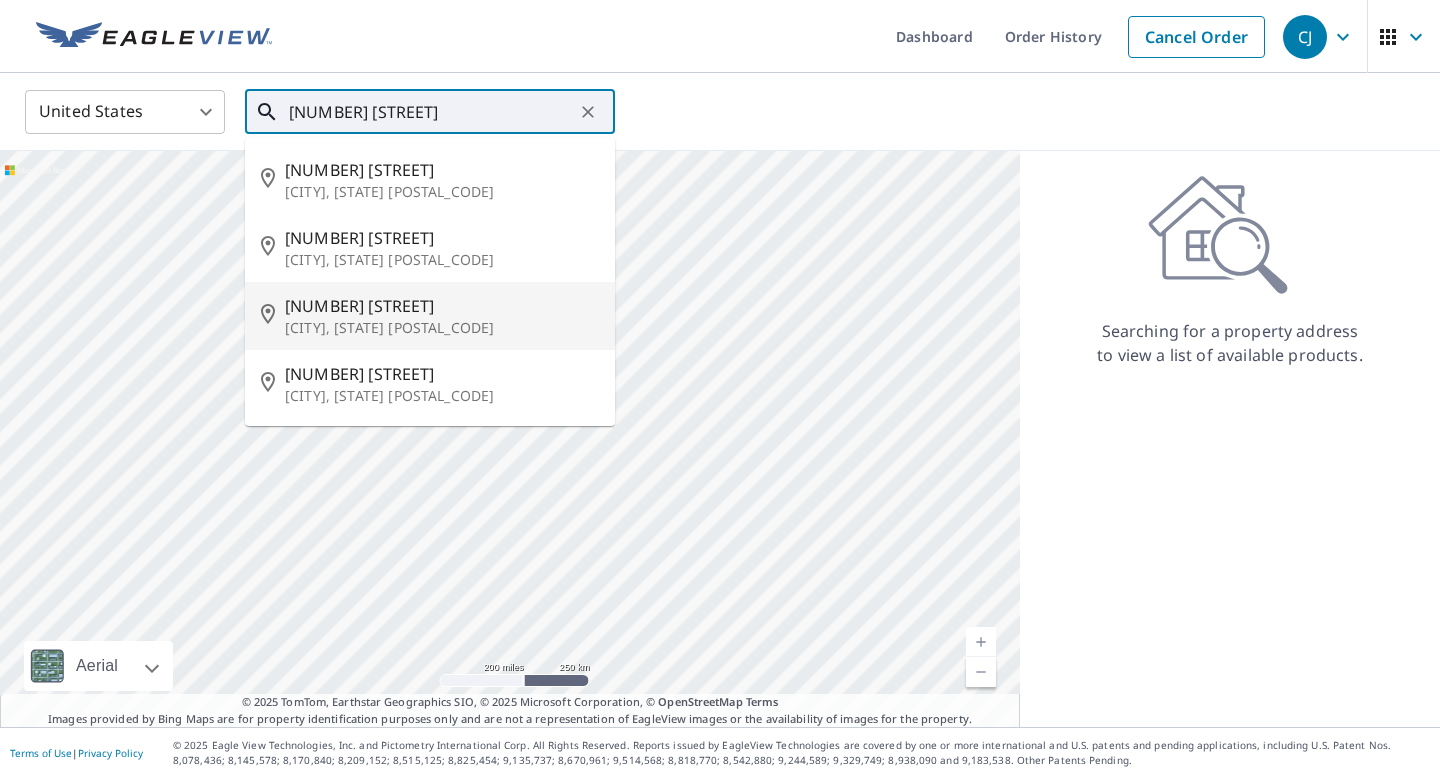 click on "[CITY], [STATE] [POSTAL_CODE]" at bounding box center (442, 328) 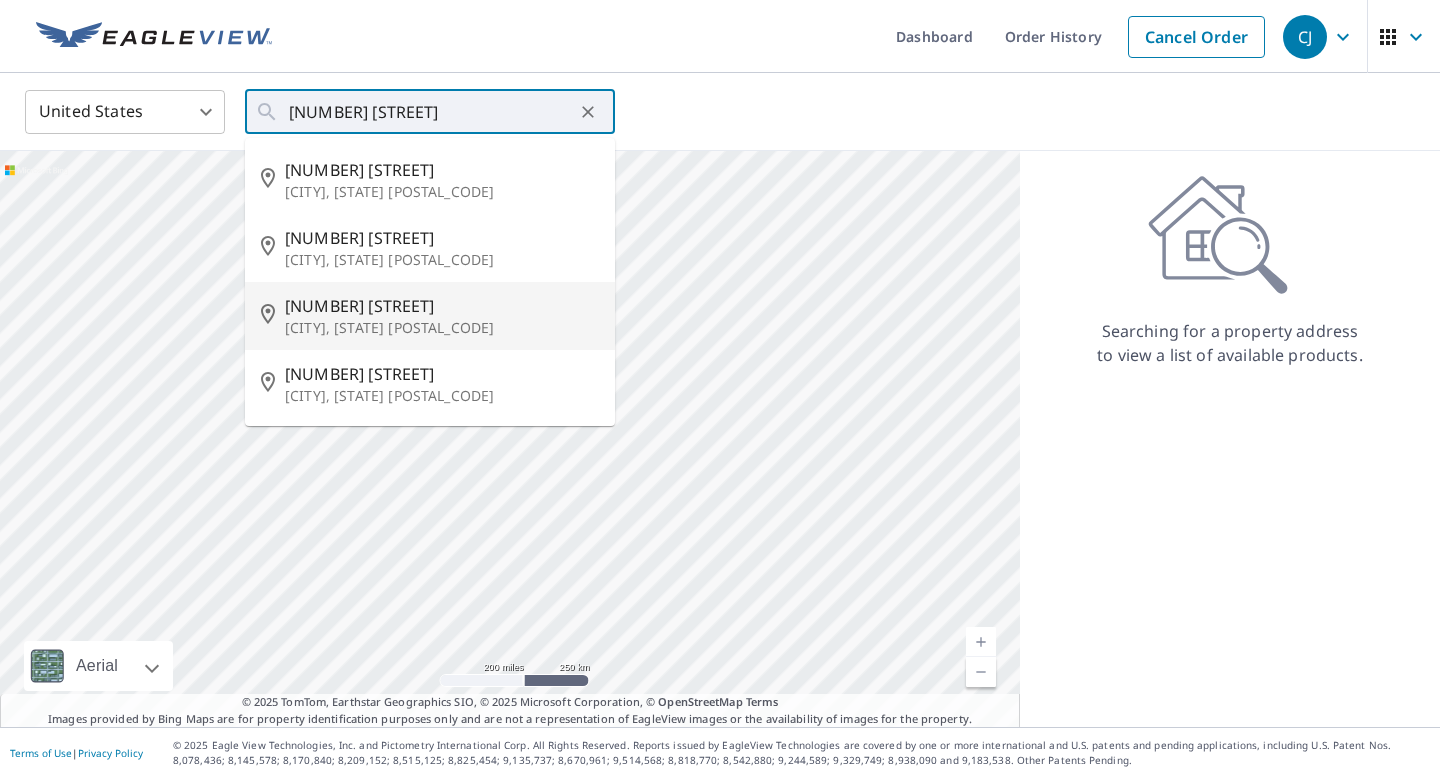 type on "[NUMBER] [STREET] [CITY], [STATE] [POSTAL_CODE]" 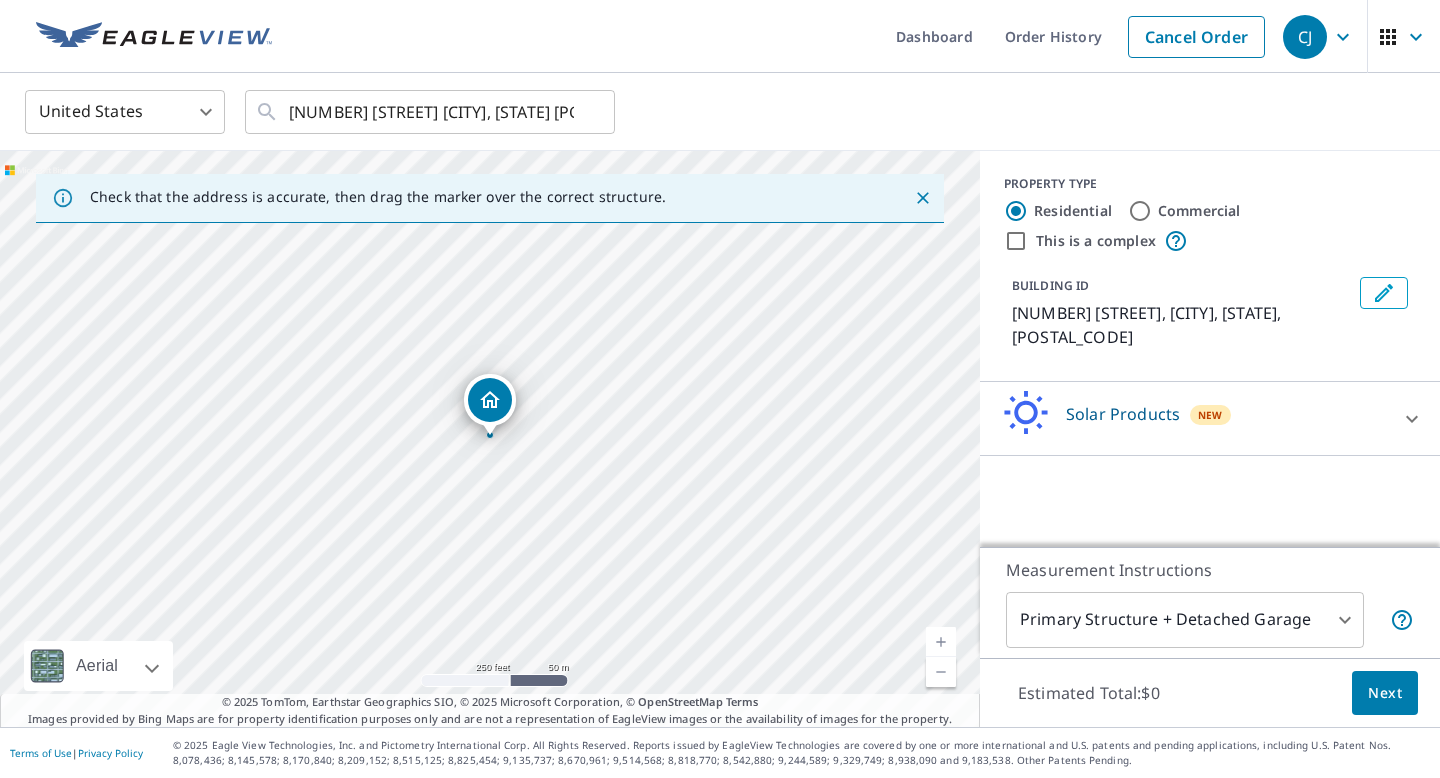 click at bounding box center [941, 642] 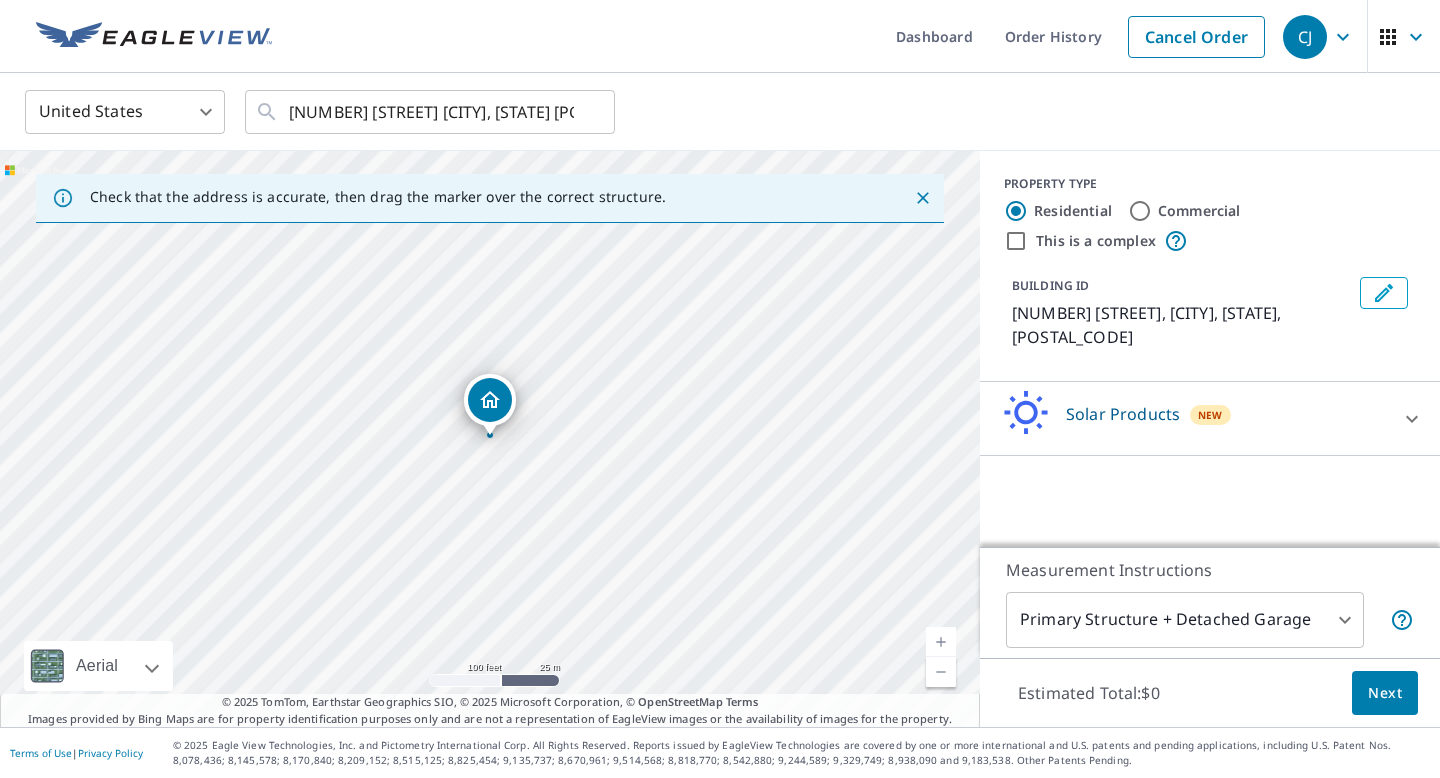 click at bounding box center (941, 642) 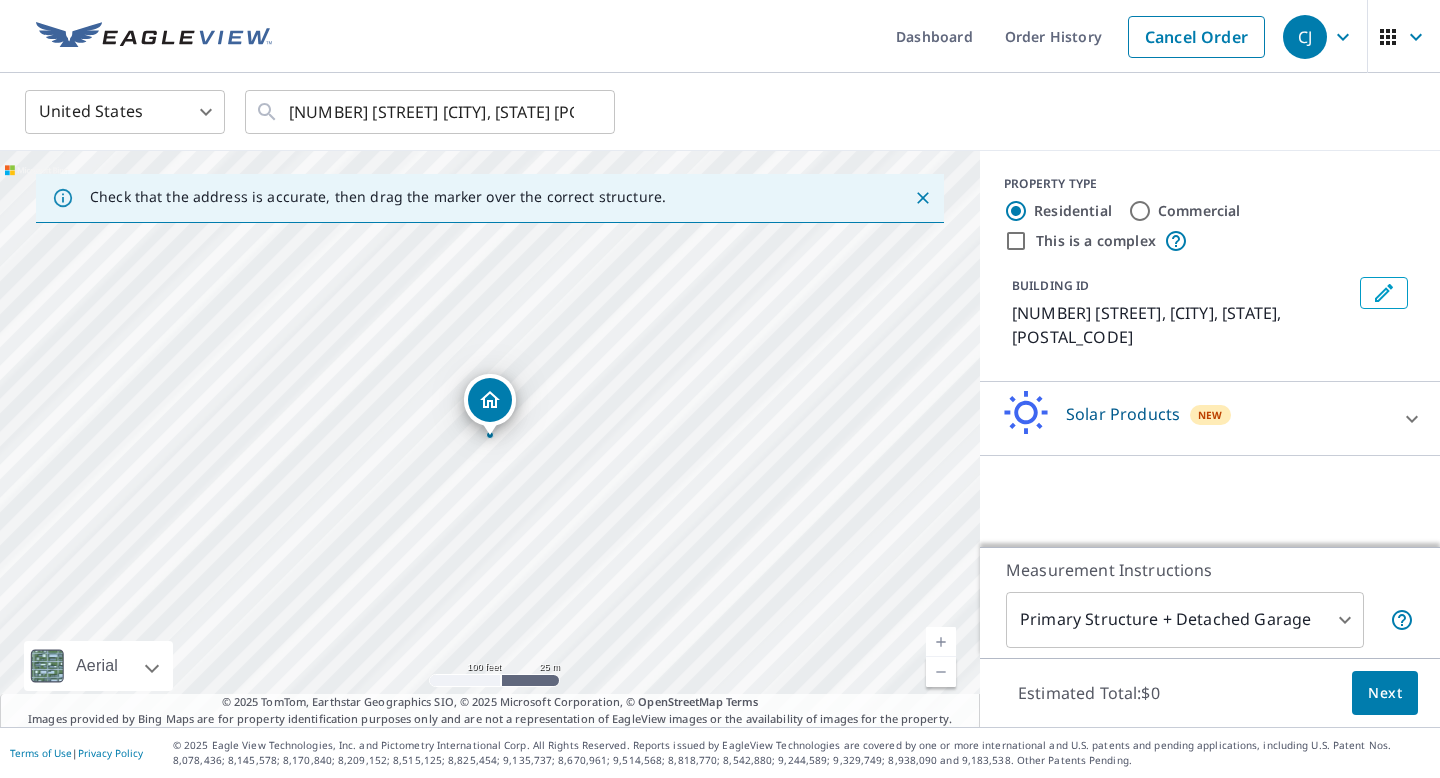 click at bounding box center (941, 642) 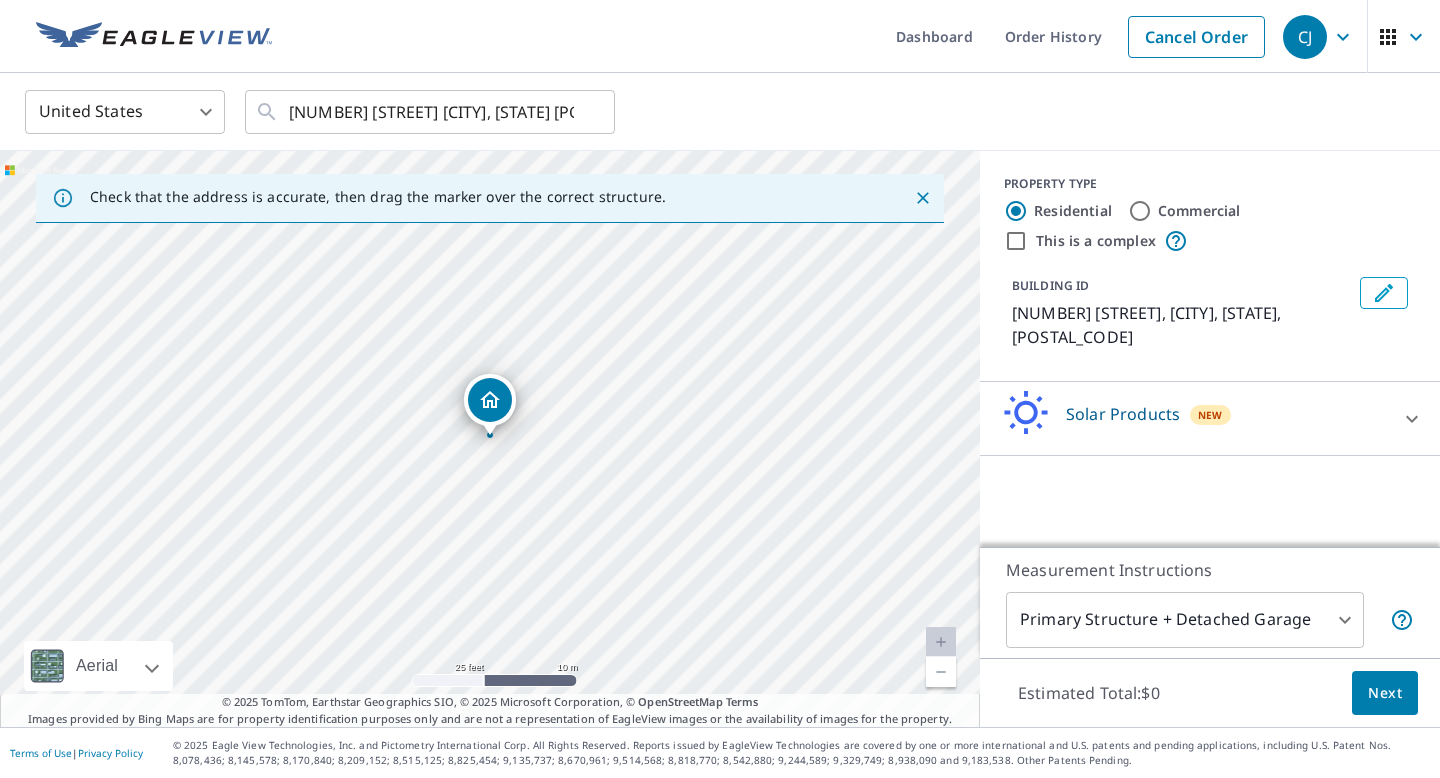 click at bounding box center [941, 642] 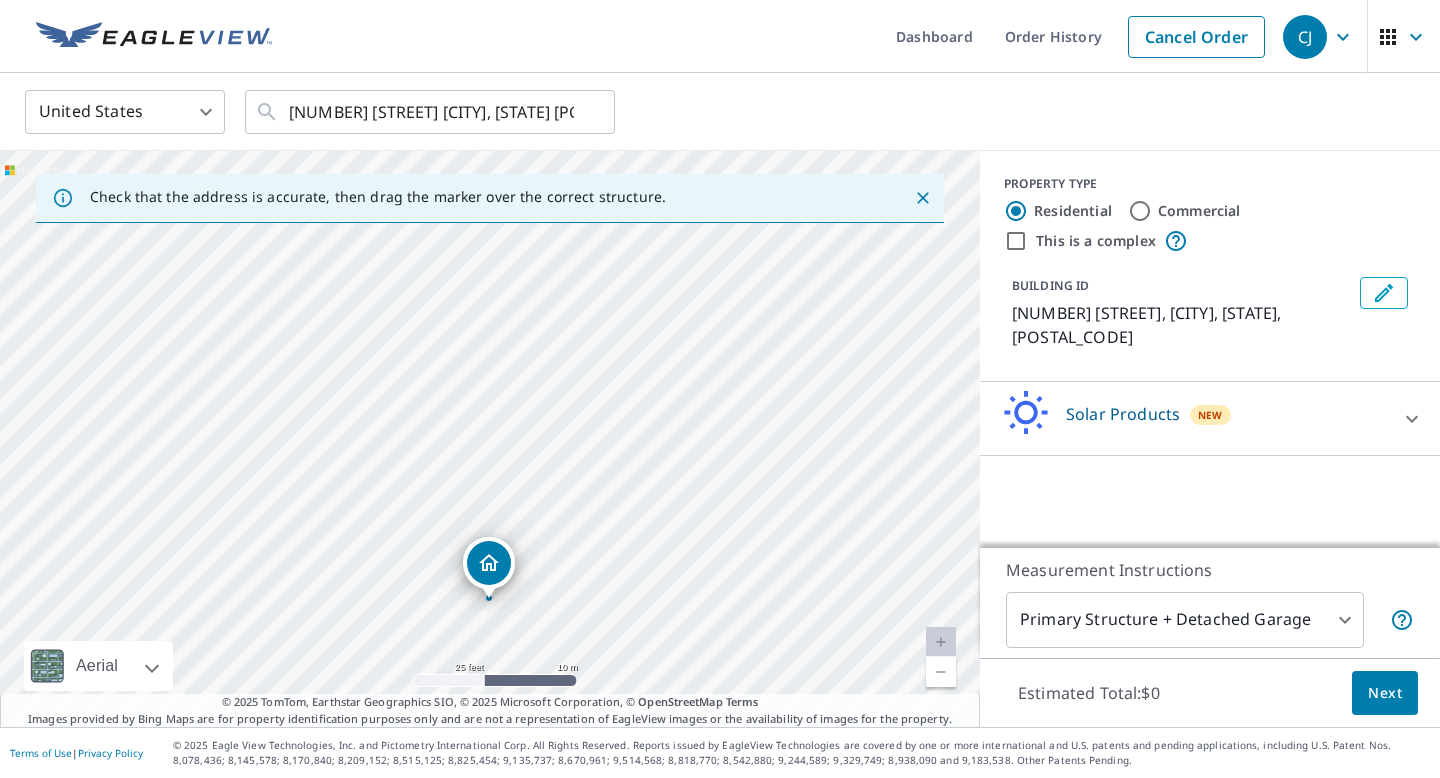 drag, startPoint x: 840, startPoint y: 343, endPoint x: 839, endPoint y: 506, distance: 163.00307 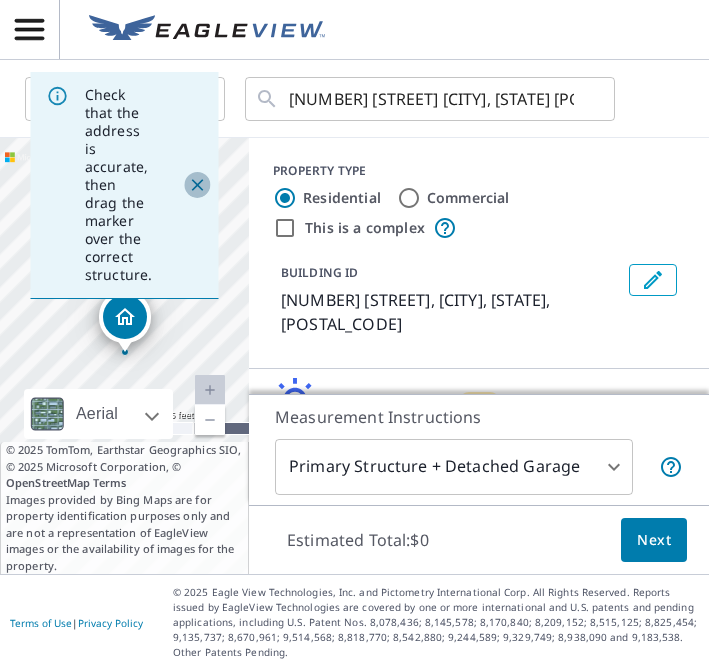 click 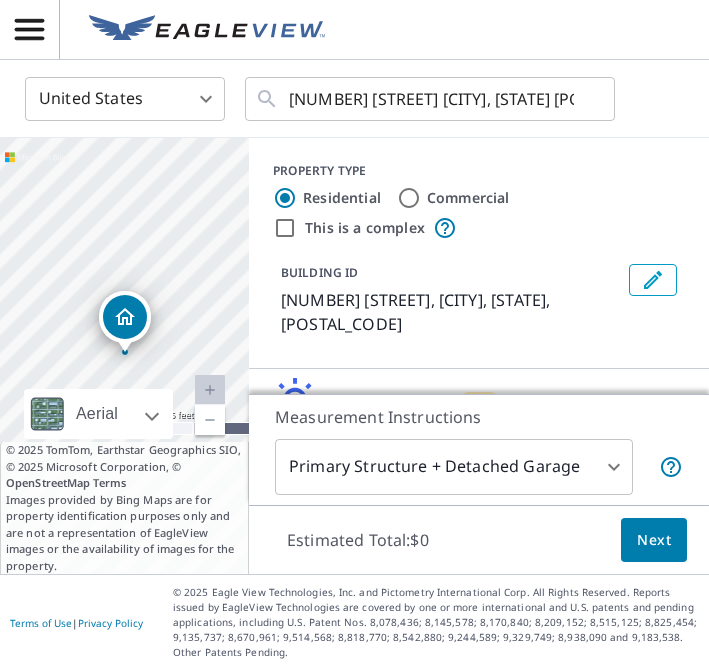 click at bounding box center [210, 420] 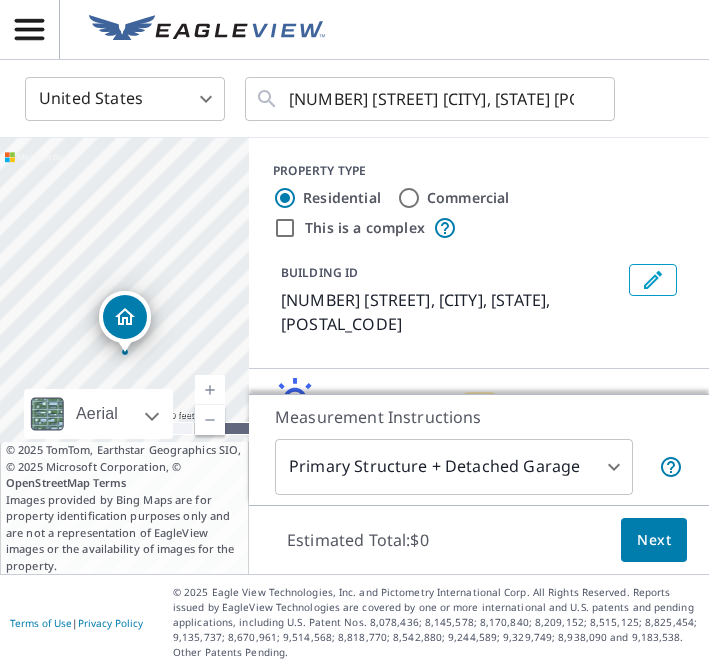 click at bounding box center (210, 420) 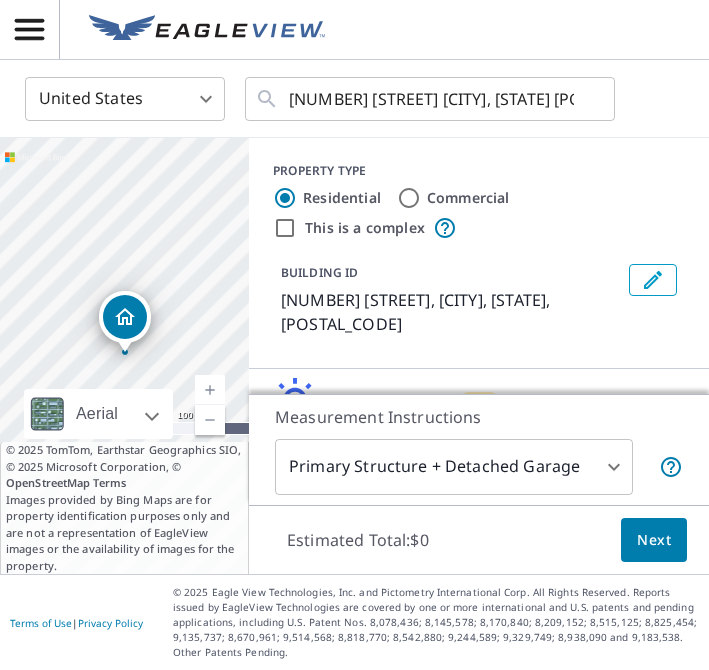 click at bounding box center (210, 390) 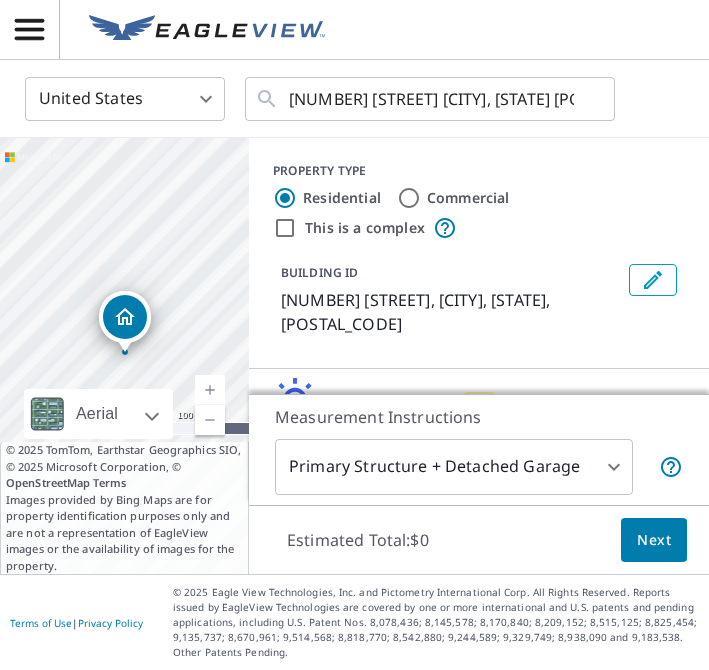 click at bounding box center [210, 390] 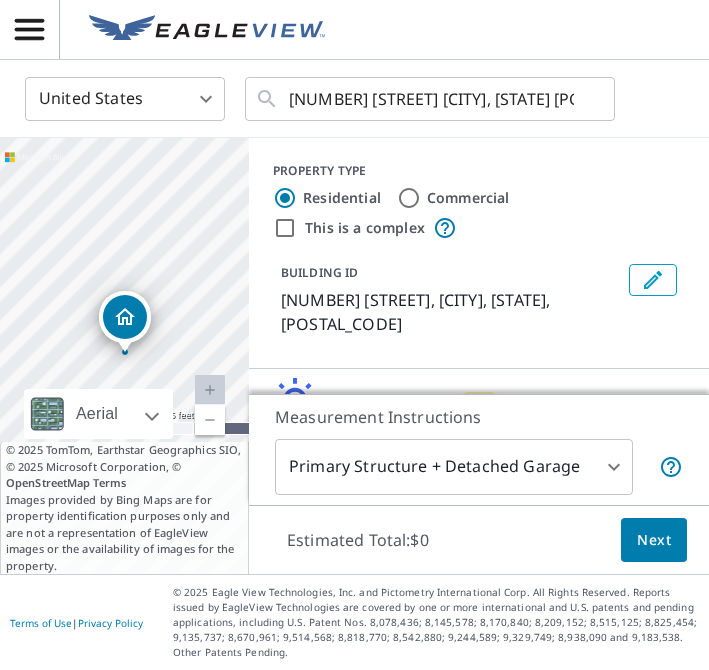 click at bounding box center [210, 390] 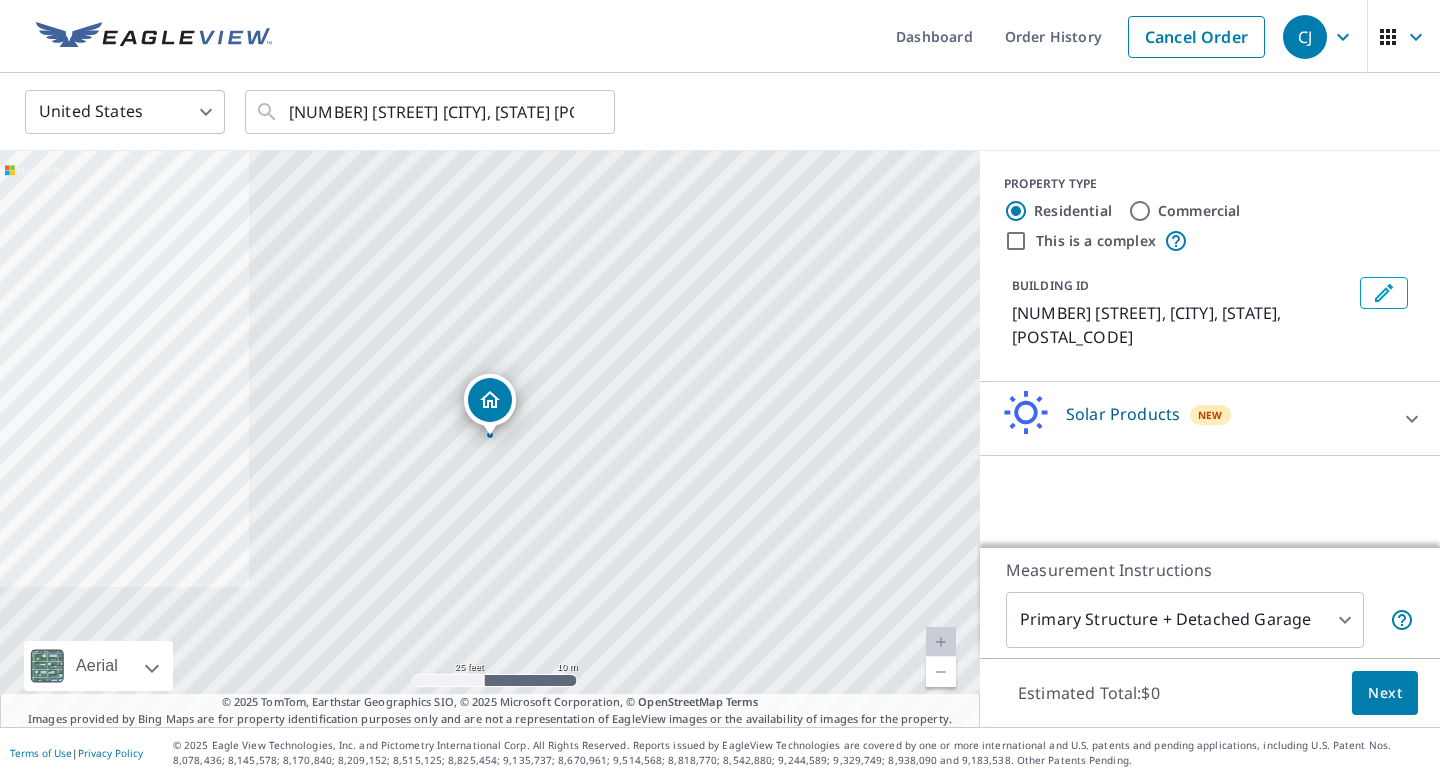 click on "[NUMBER] [STREET] [CITY], [STATE] [POSTAL_CODE]" at bounding box center (490, 439) 